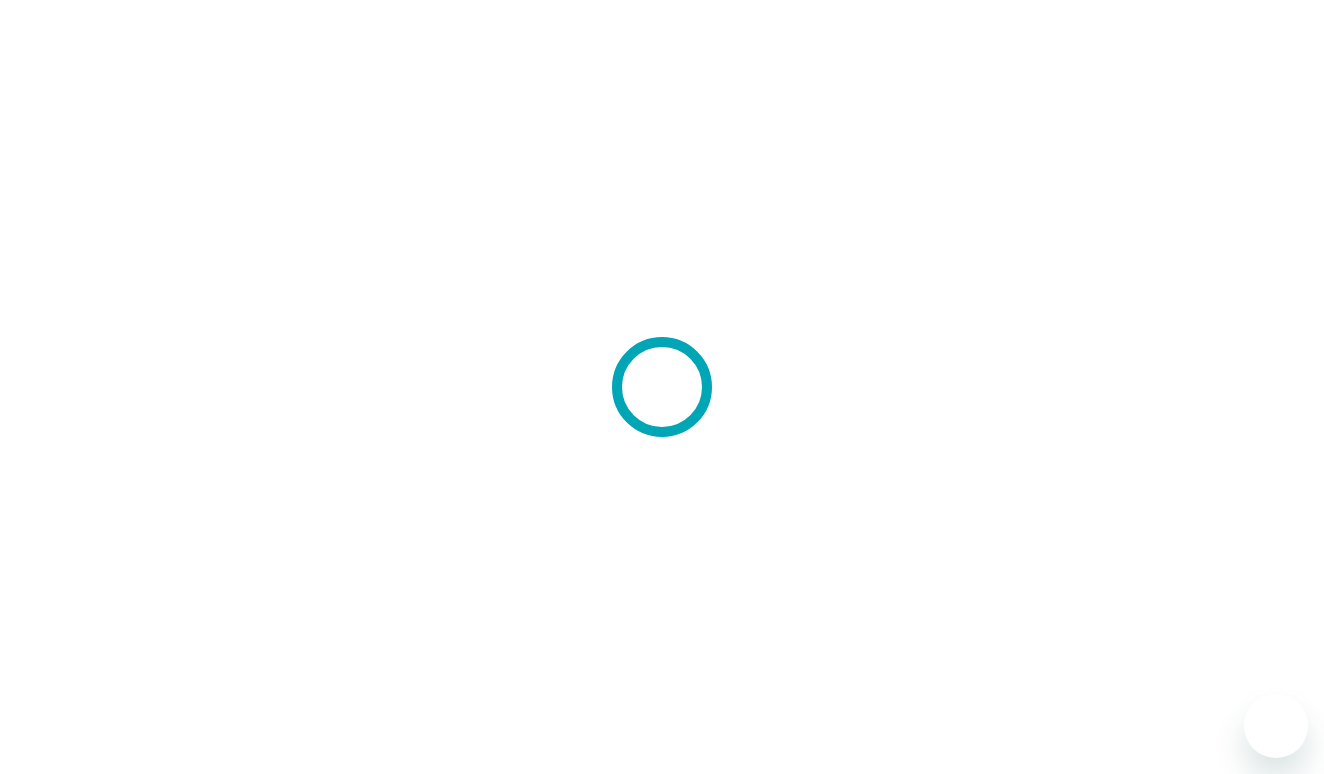 scroll, scrollTop: 0, scrollLeft: 0, axis: both 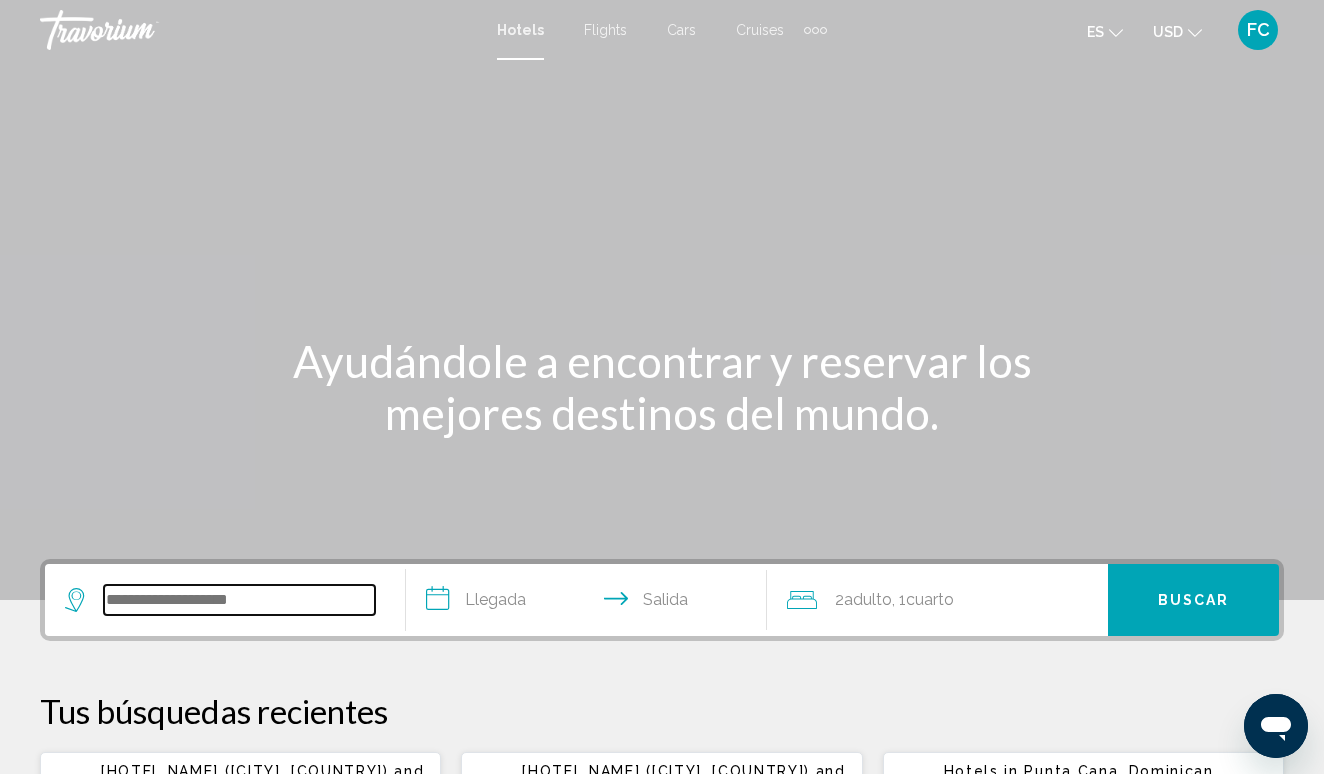 click at bounding box center [239, 600] 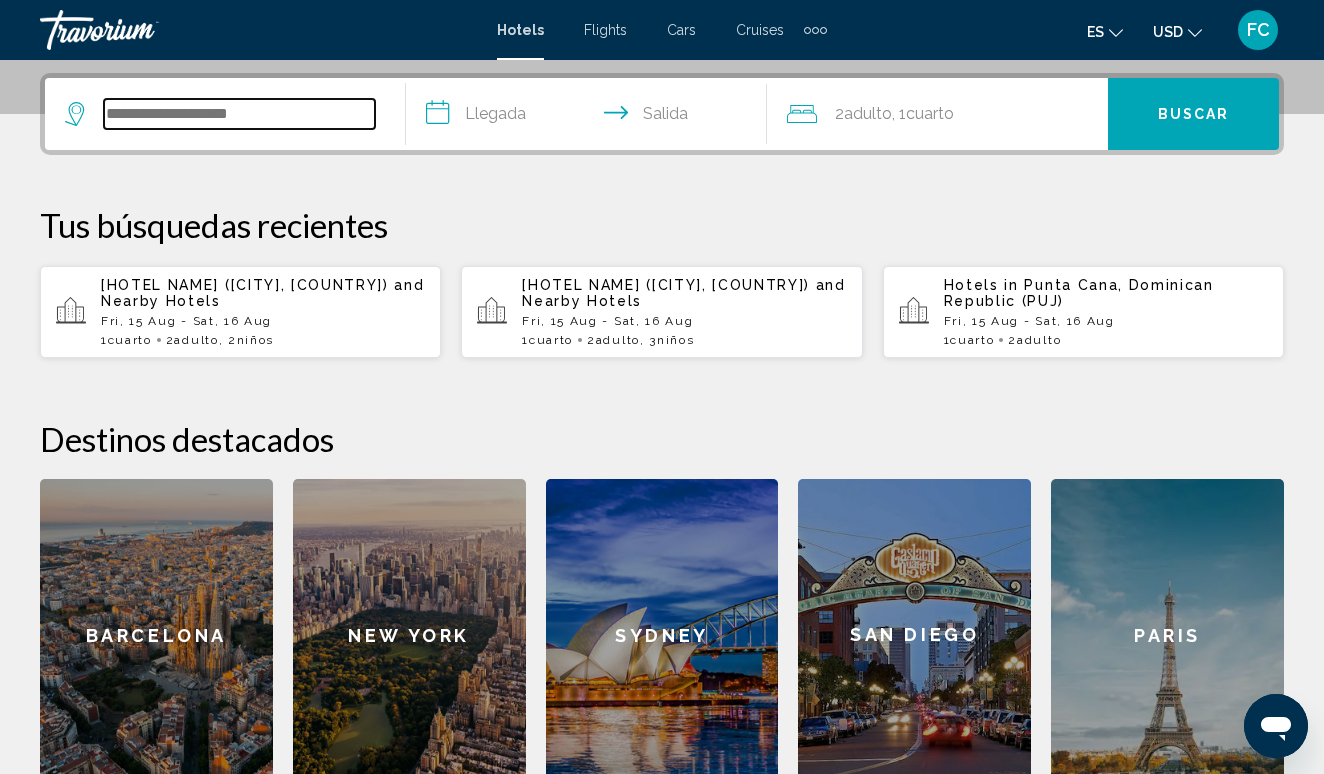 scroll, scrollTop: 494, scrollLeft: 0, axis: vertical 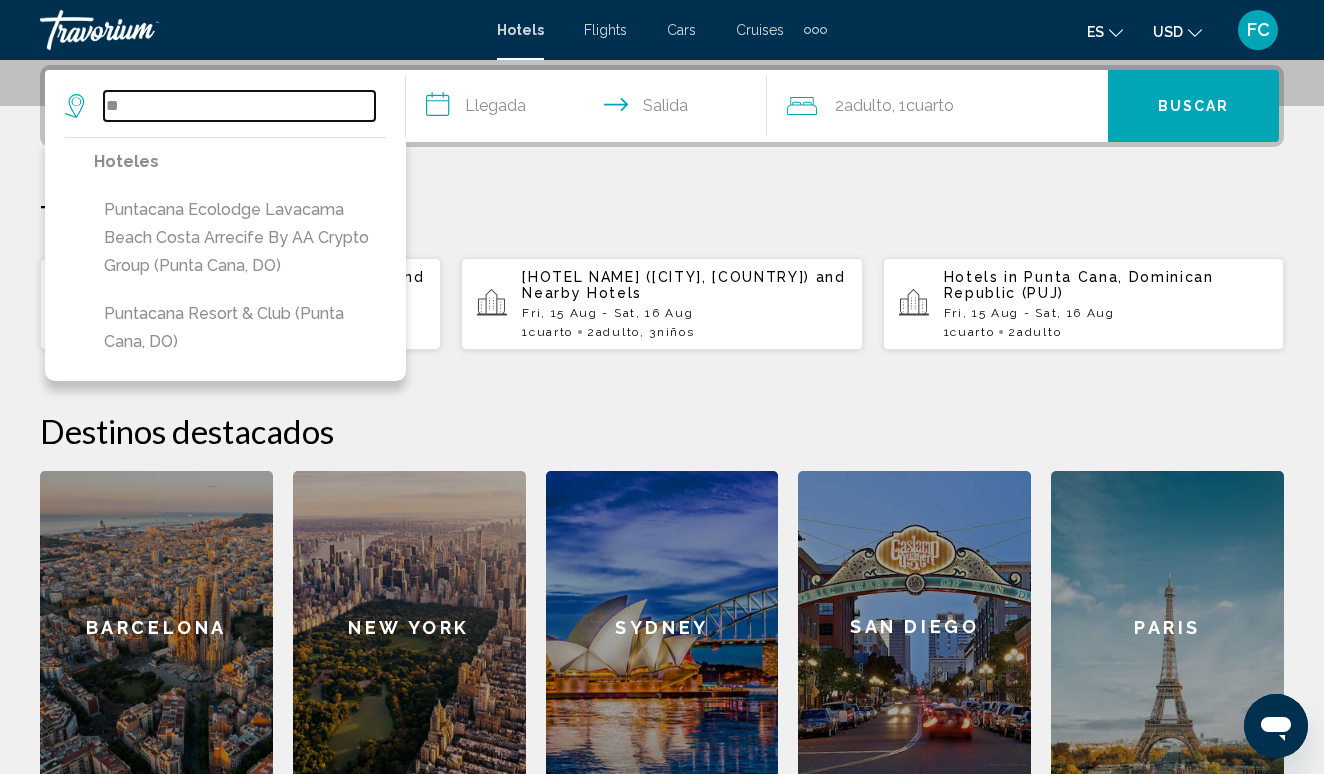 type on "*" 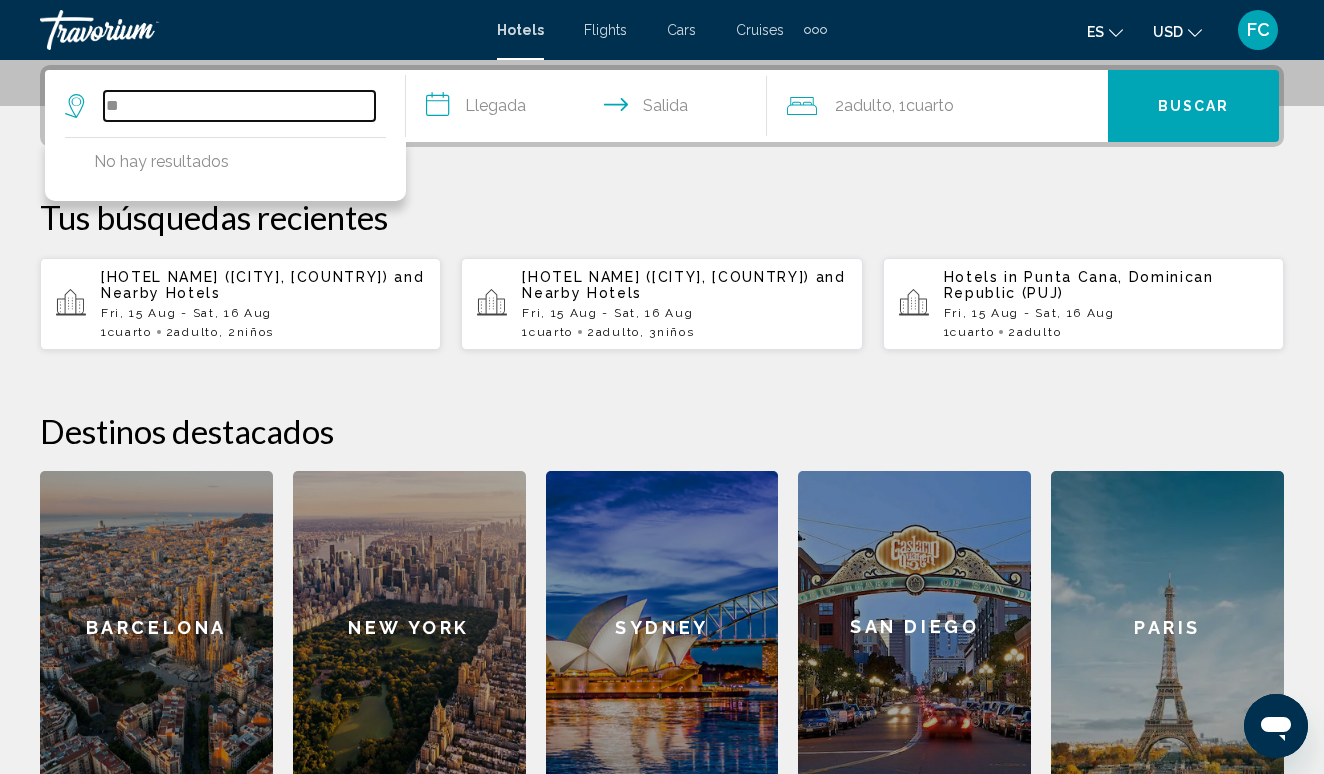type on "*" 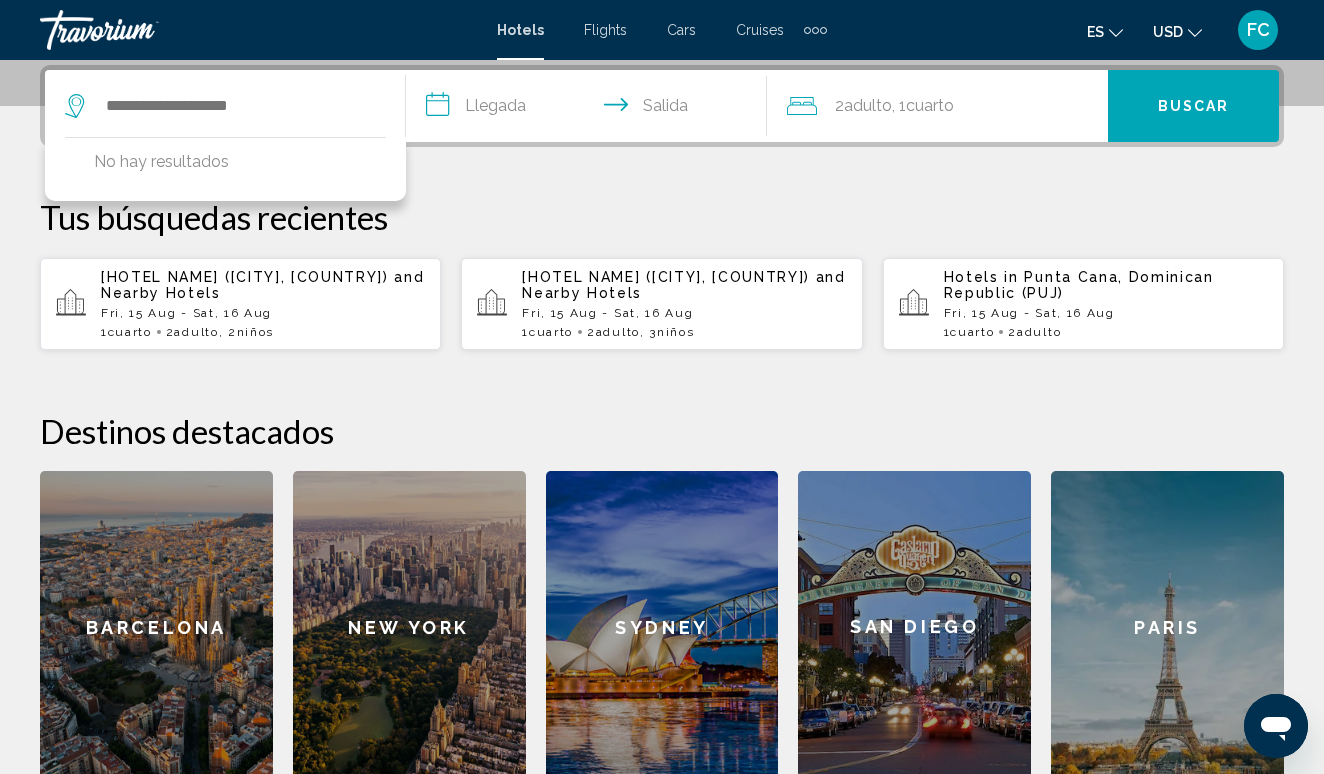 click on "Tus búsquedas recientes" at bounding box center [662, 217] 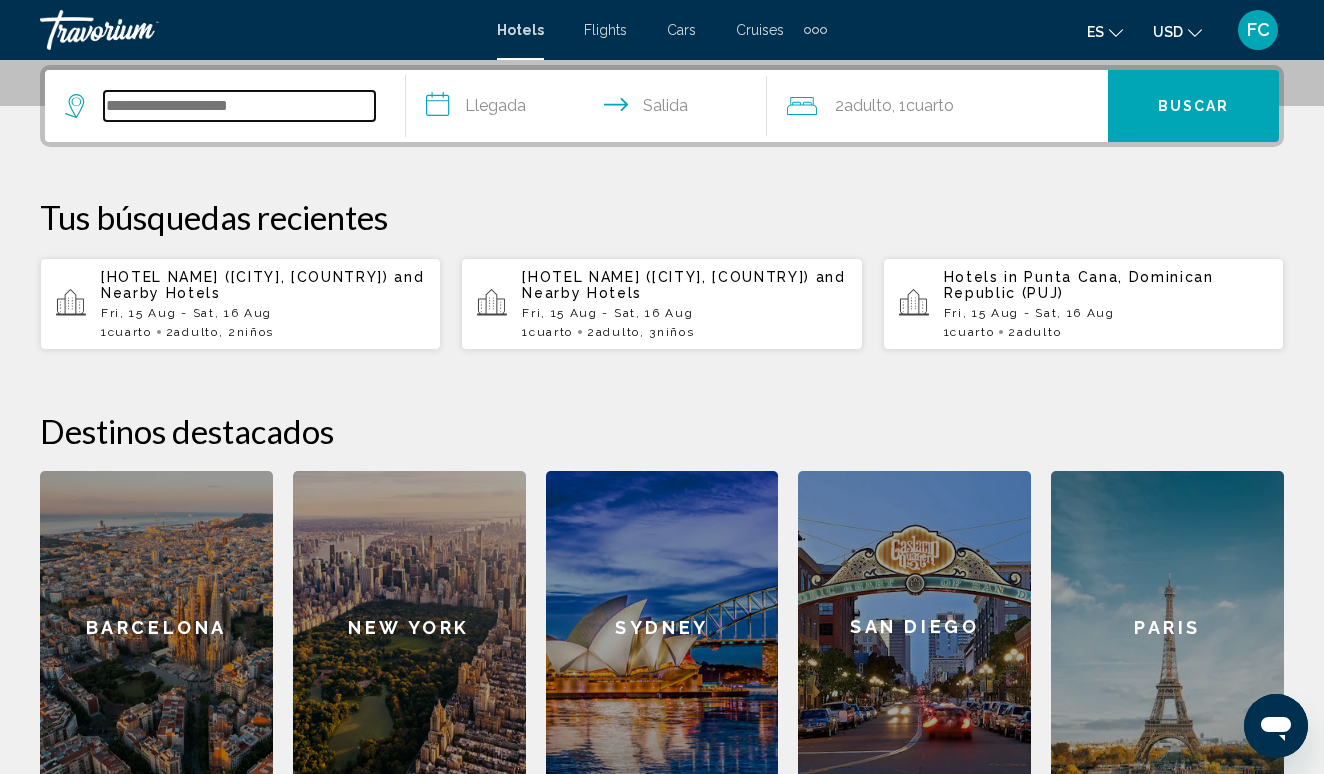 click at bounding box center (239, 106) 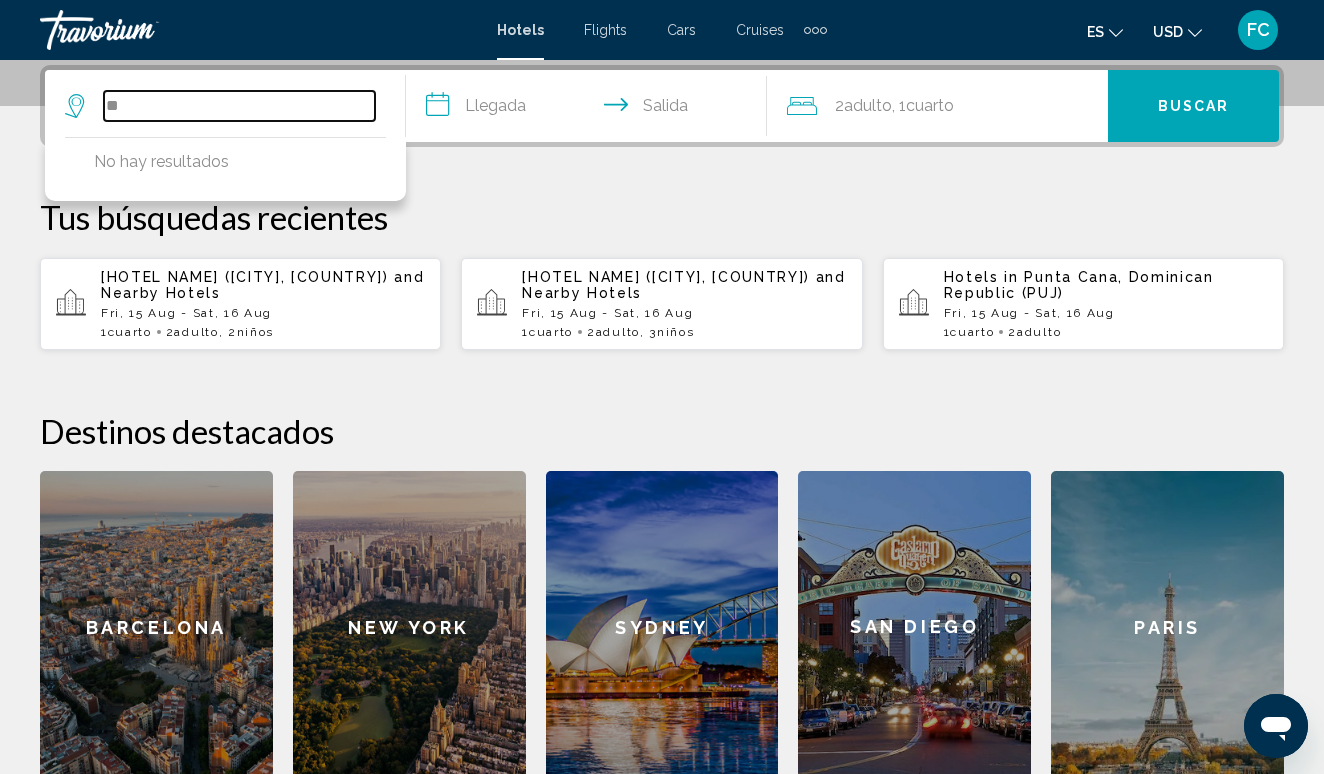 type on "*" 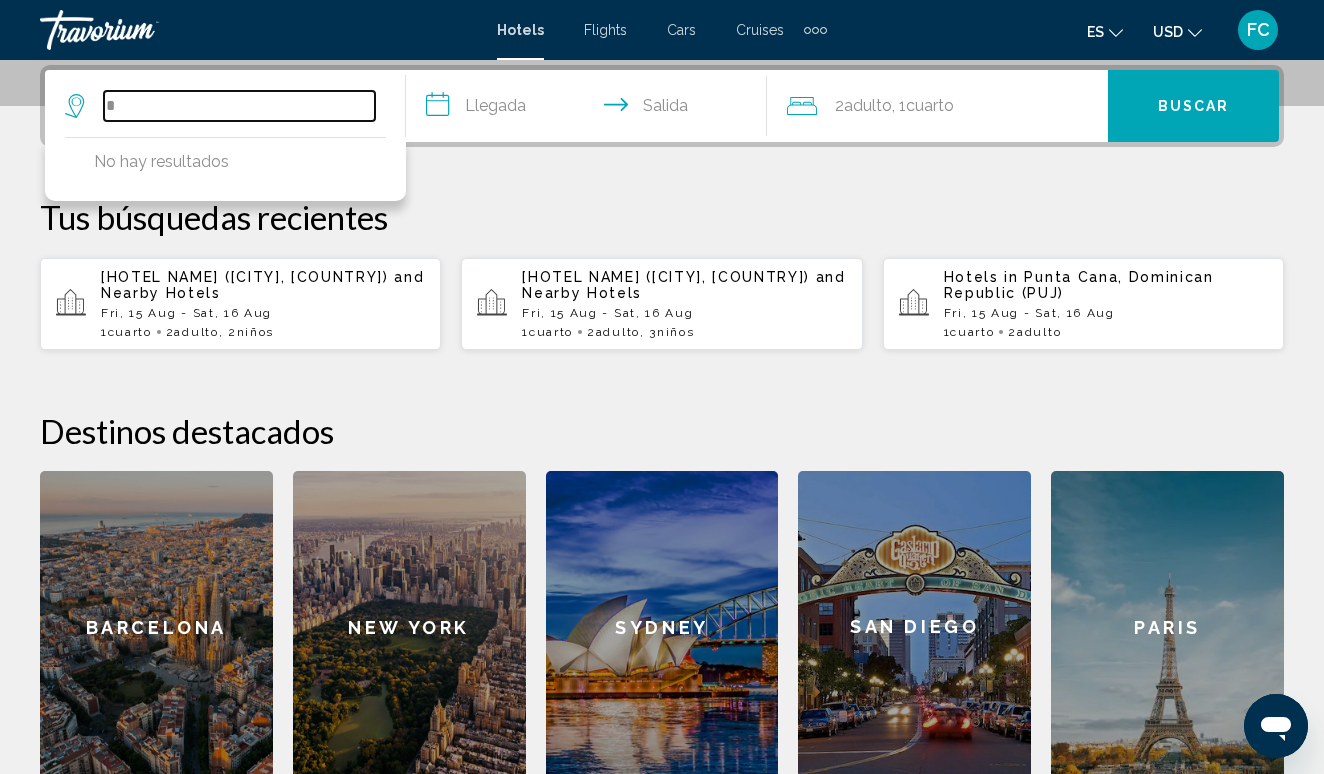 type 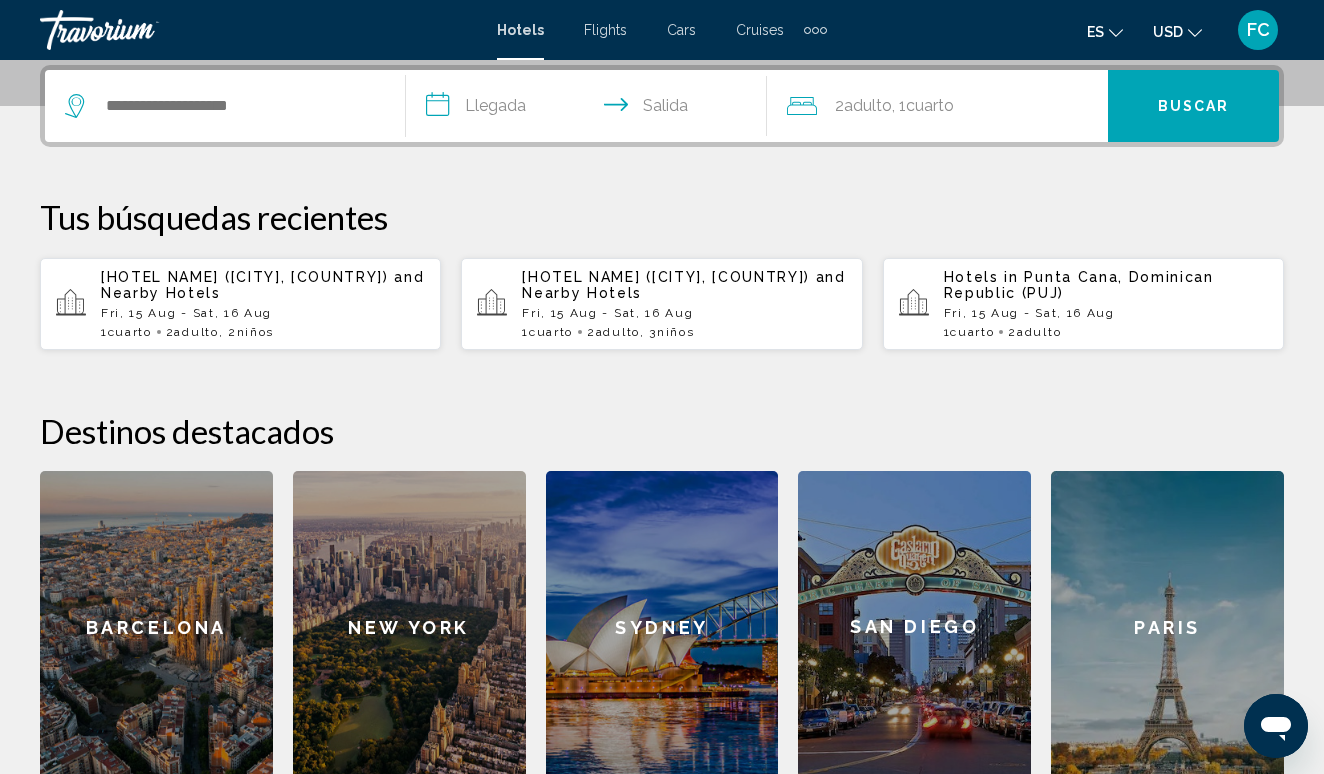 click on "Tus búsquedas recientes" at bounding box center (662, 217) 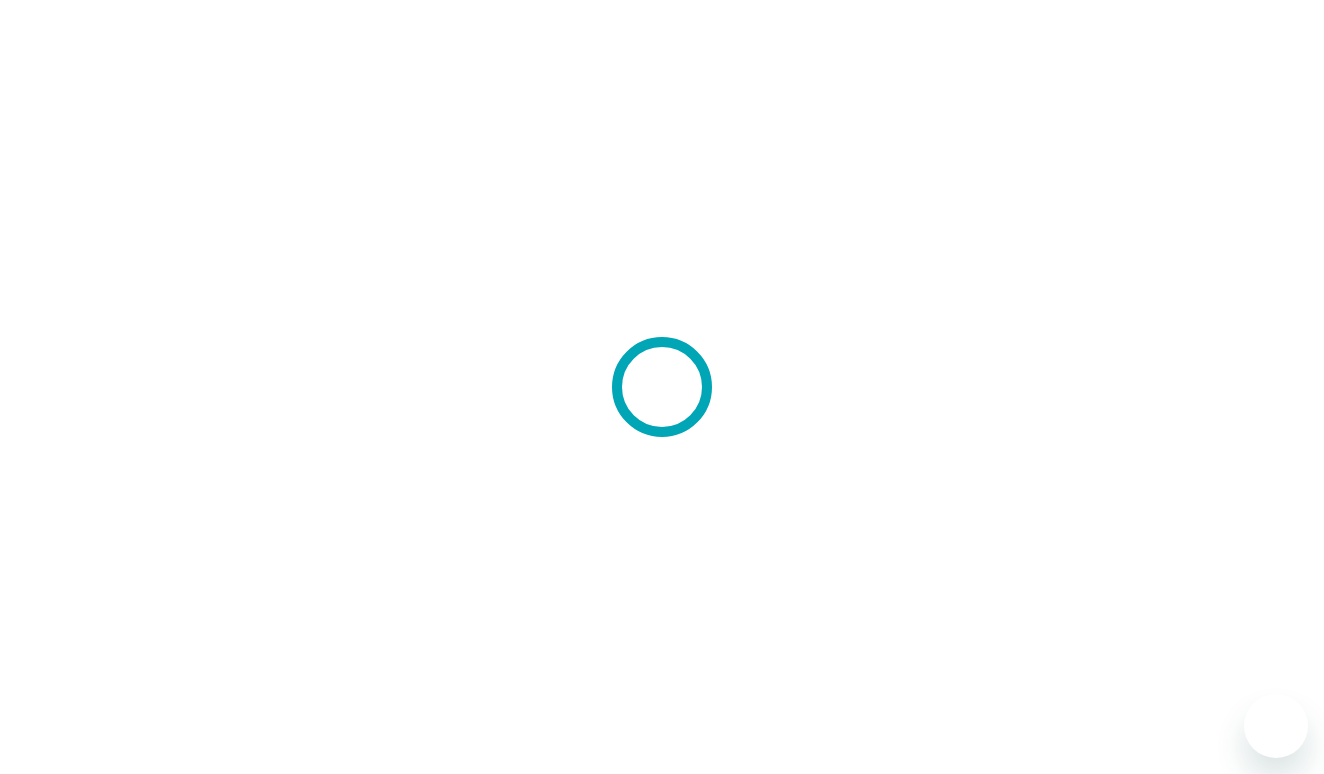 scroll, scrollTop: 0, scrollLeft: 0, axis: both 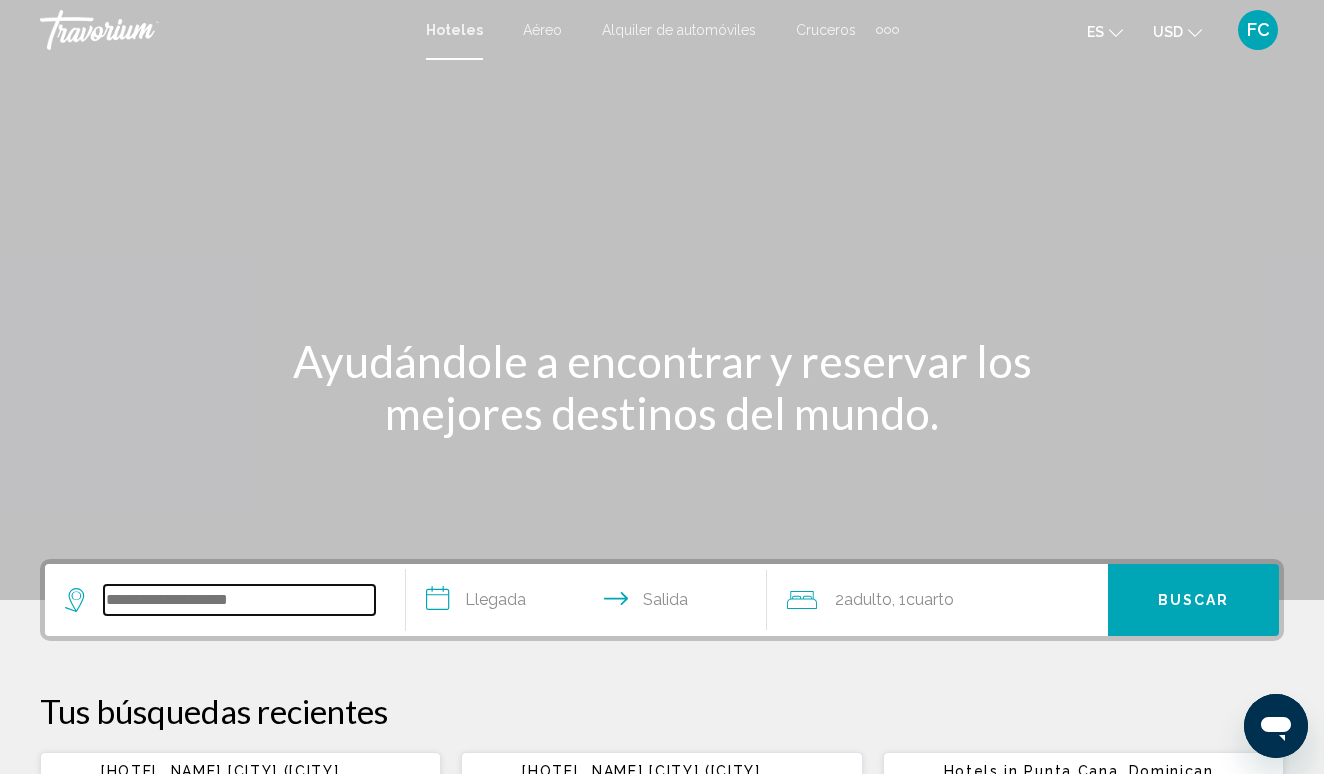 click at bounding box center (239, 600) 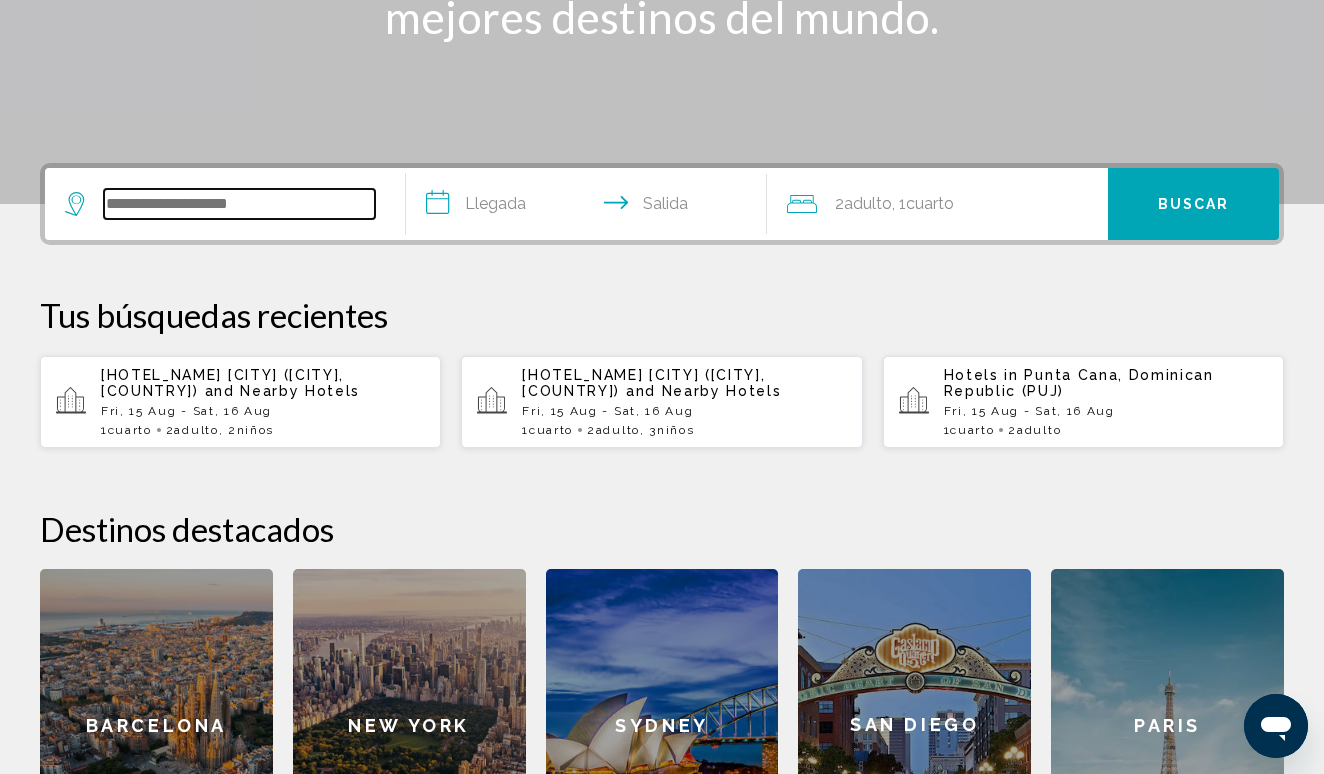 scroll, scrollTop: 494, scrollLeft: 0, axis: vertical 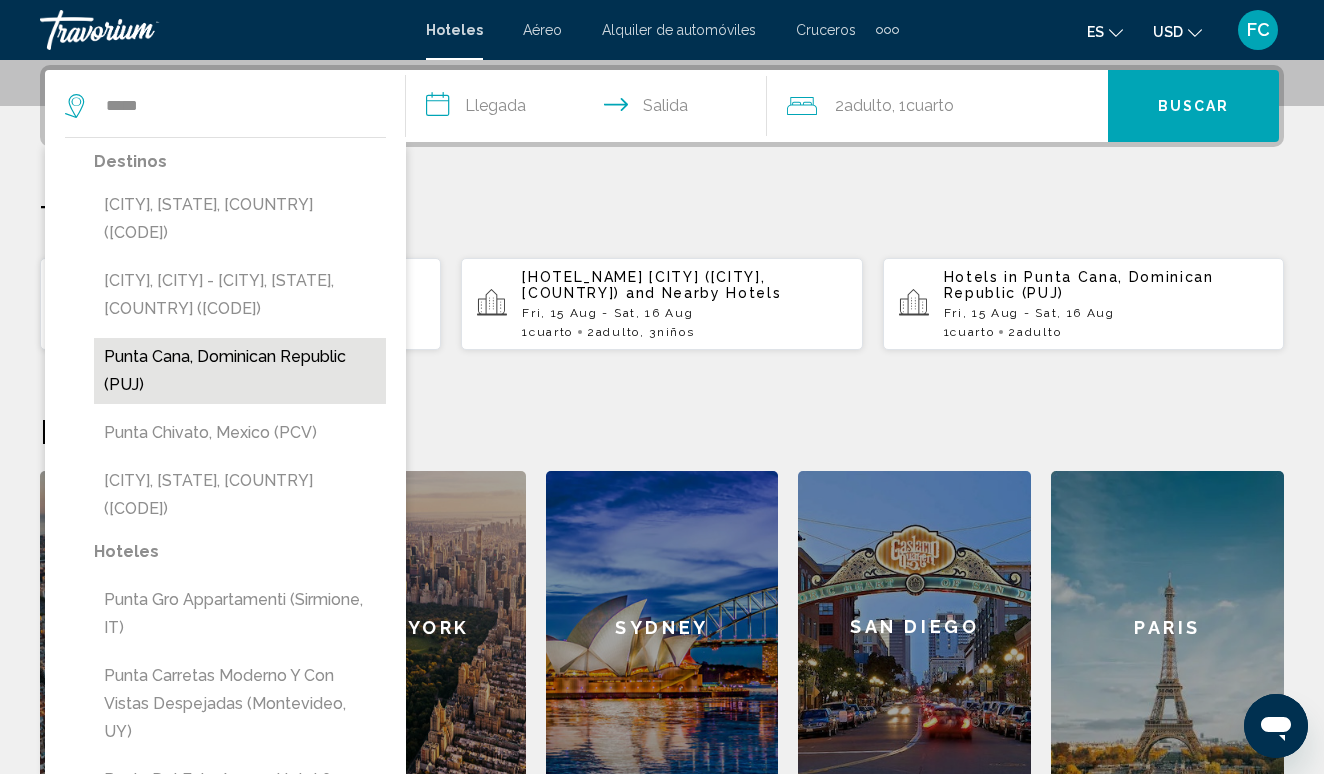 click on "Punta Cana, Dominican Republic (PUJ)" at bounding box center (240, 371) 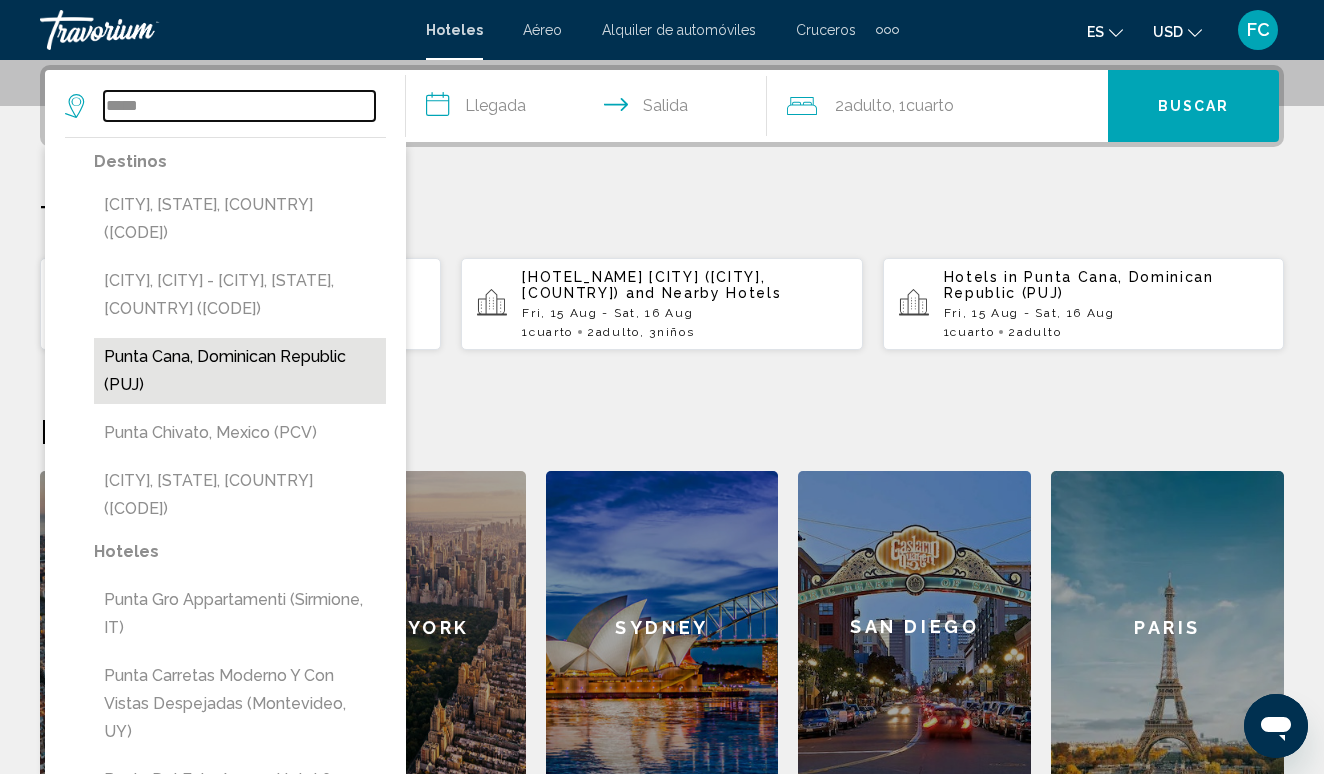 type on "**********" 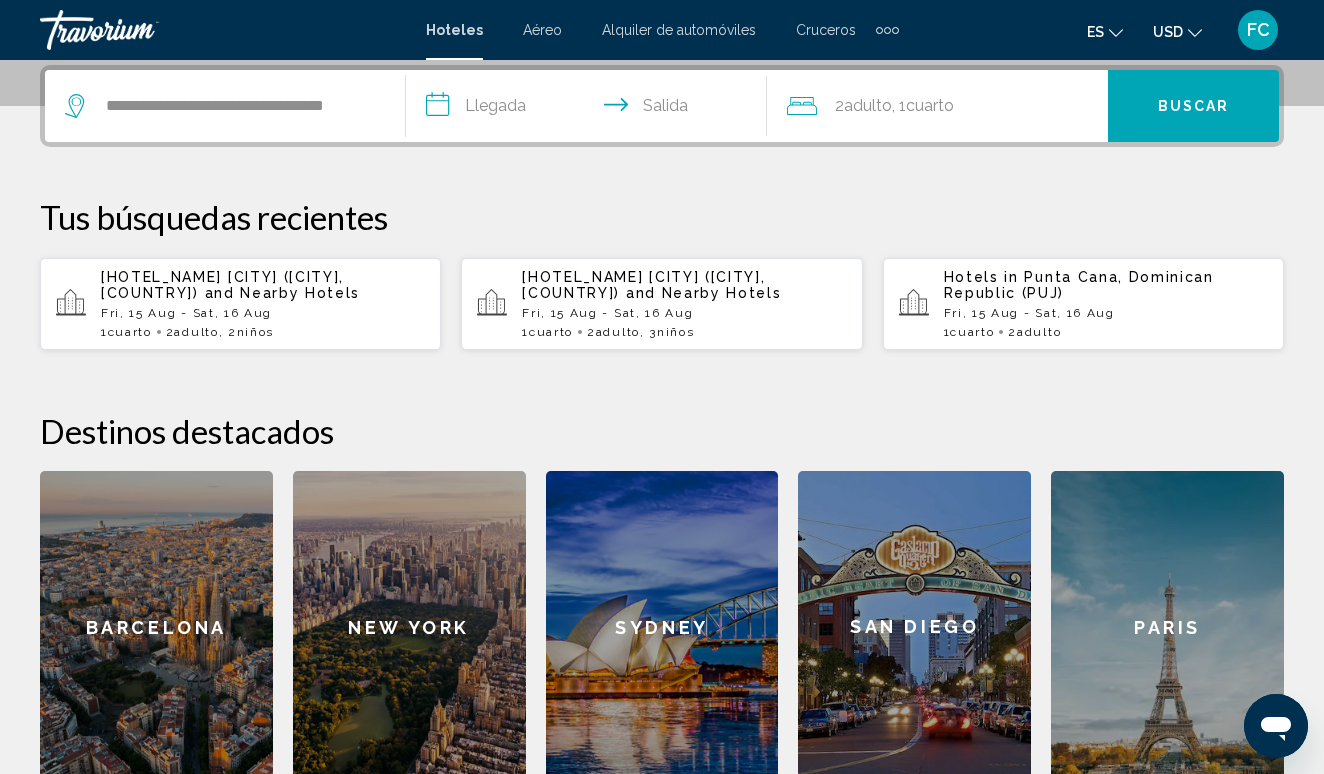 click on "**********" at bounding box center (590, 109) 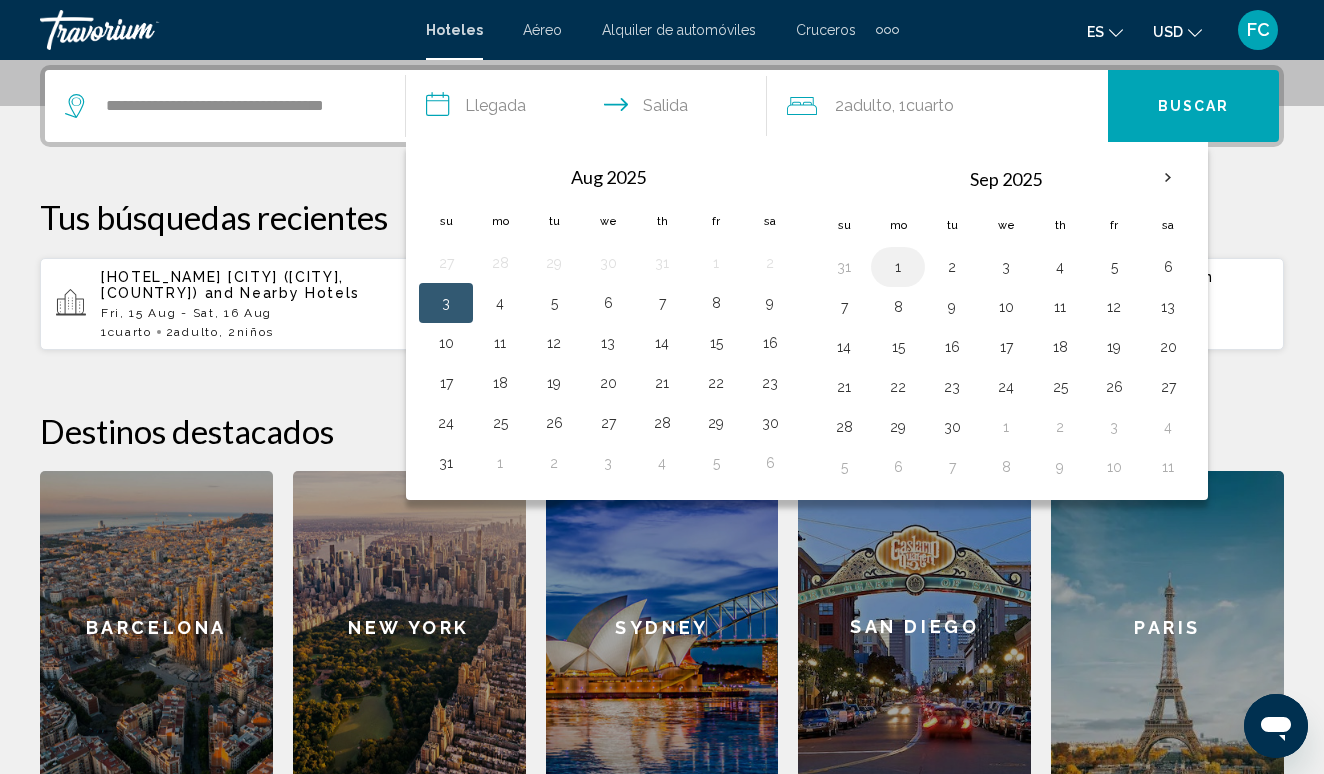 click on "1" at bounding box center [898, 267] 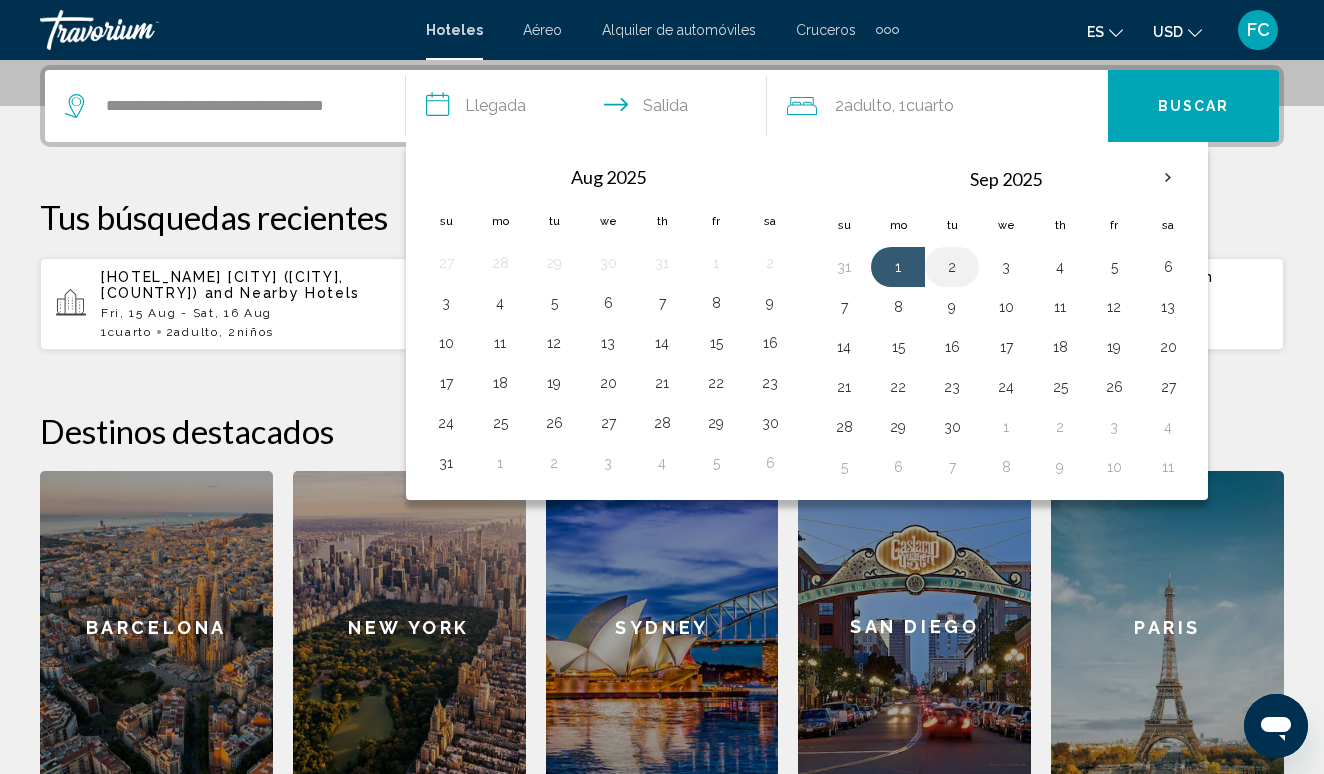 click on "2" at bounding box center [952, 267] 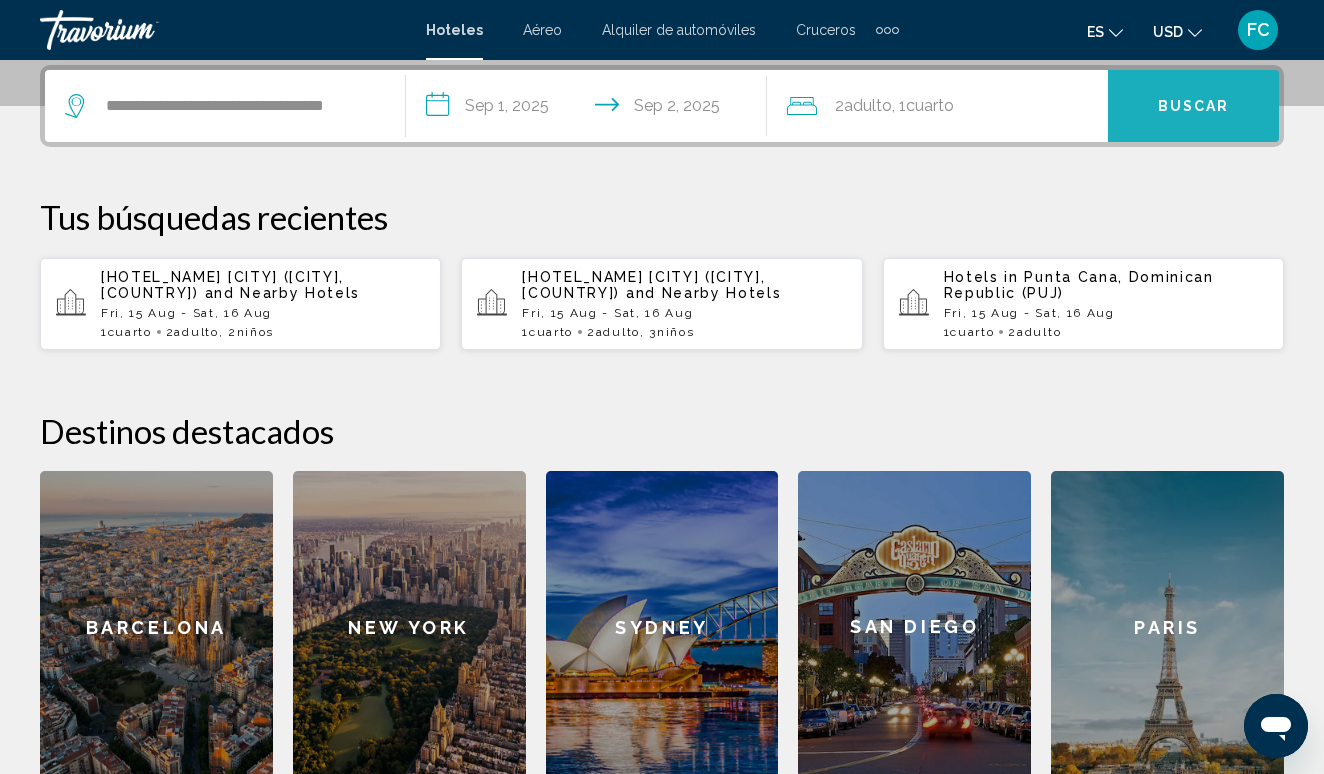 click on "Buscar" at bounding box center (1194, 107) 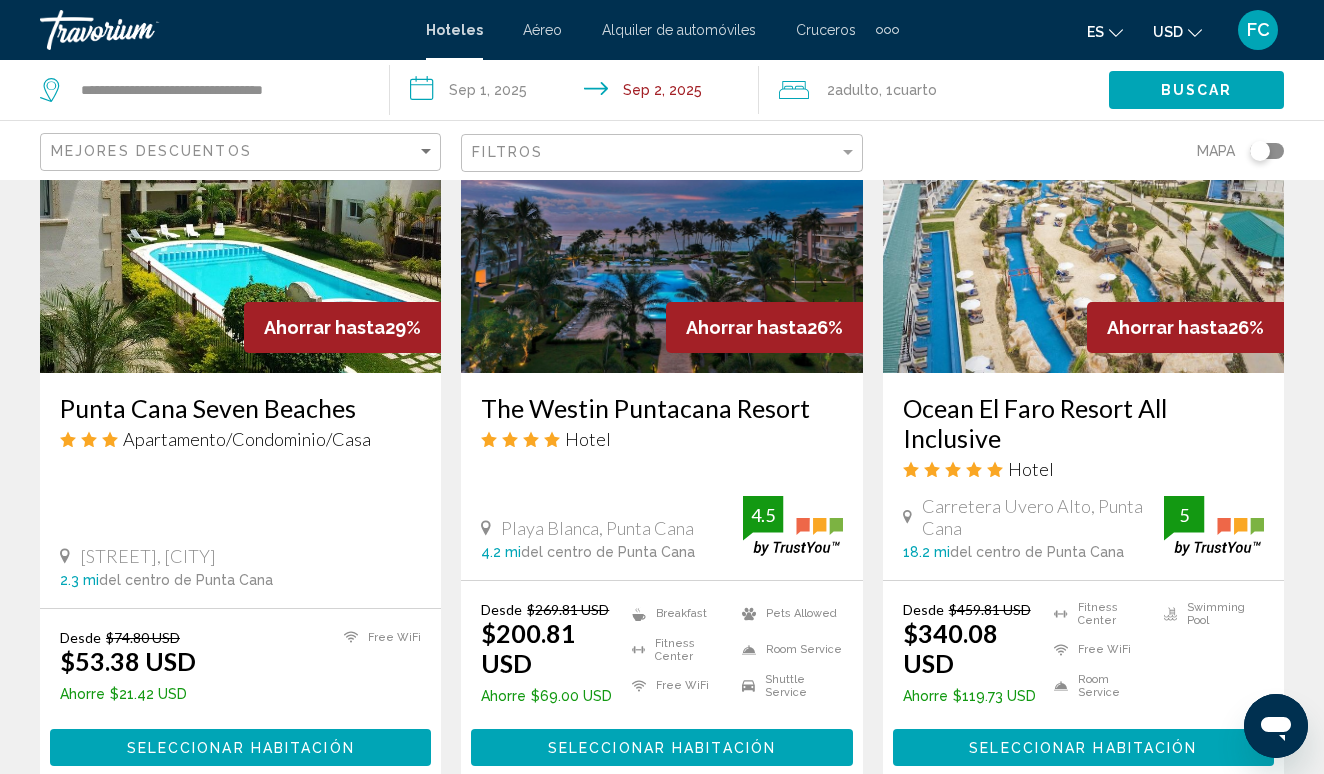 scroll, scrollTop: 941, scrollLeft: 0, axis: vertical 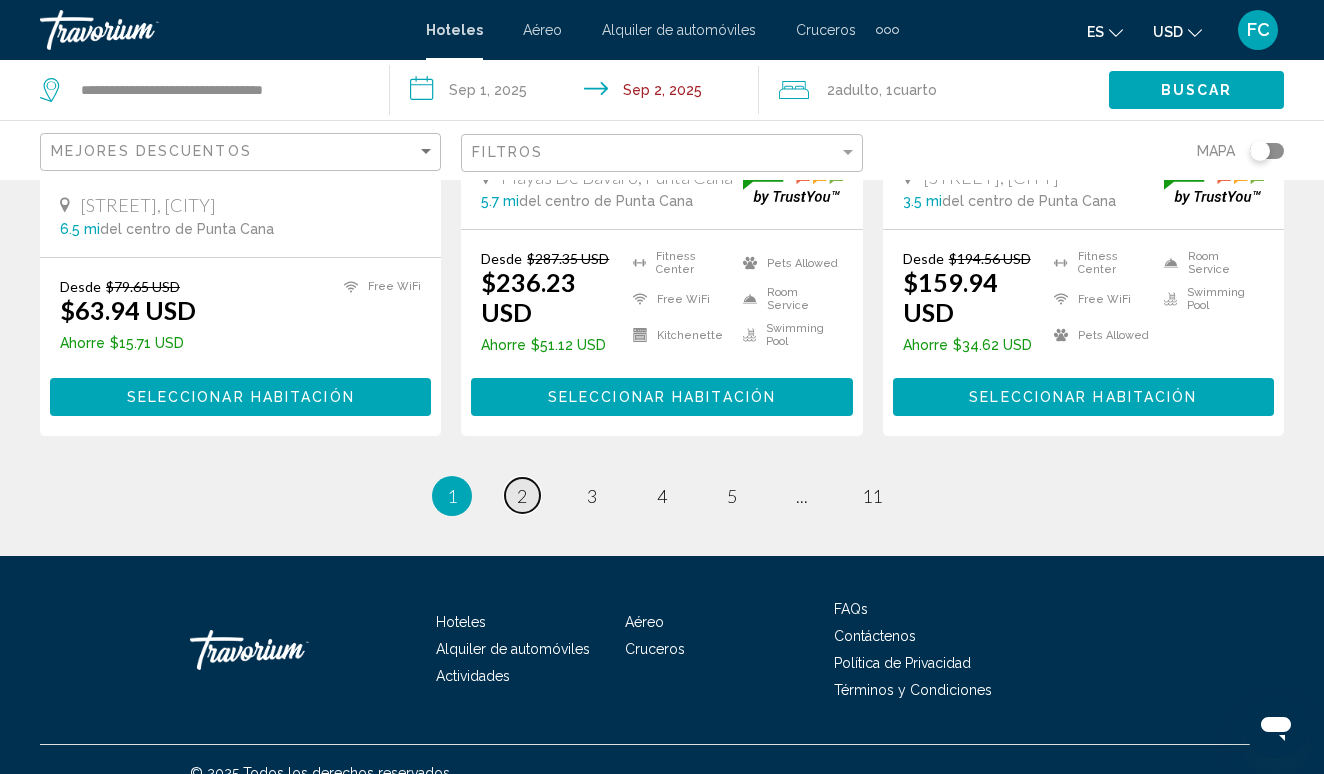 click on "2" at bounding box center [522, 496] 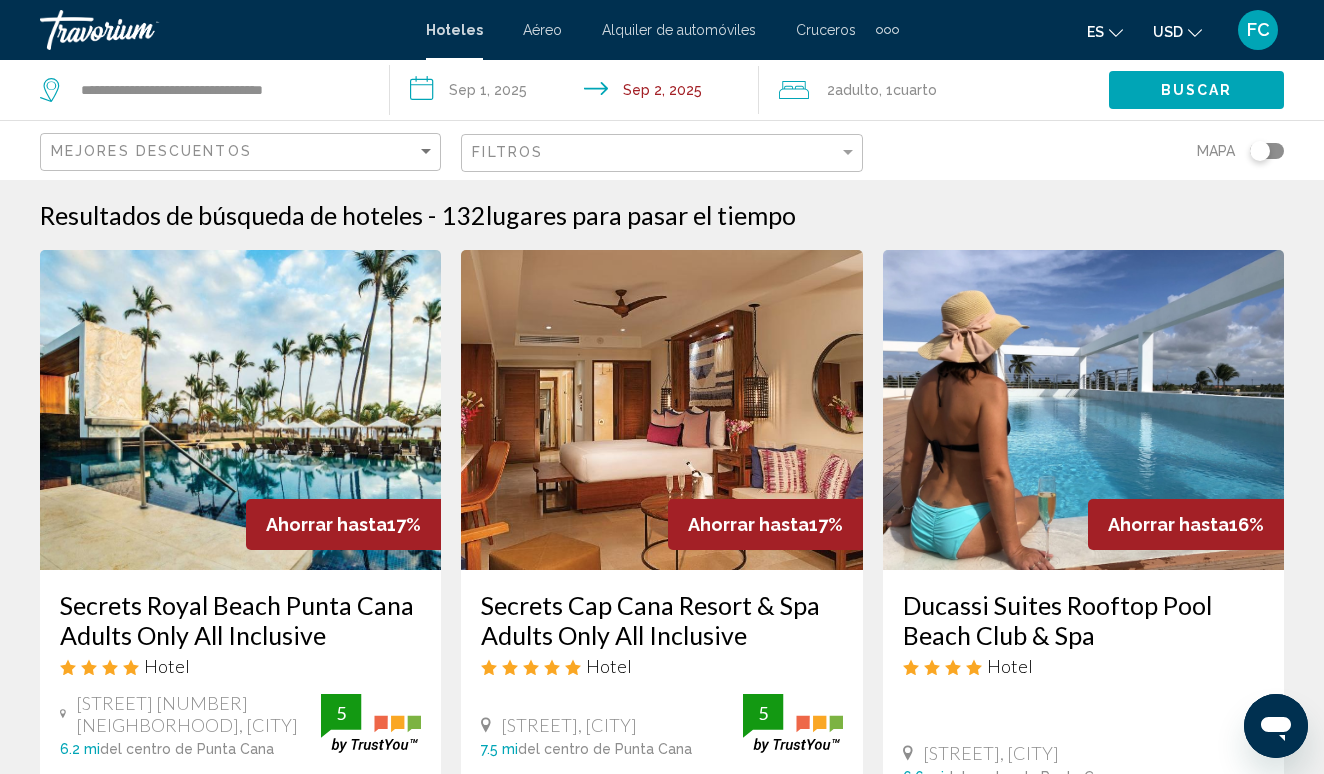scroll, scrollTop: 0, scrollLeft: 0, axis: both 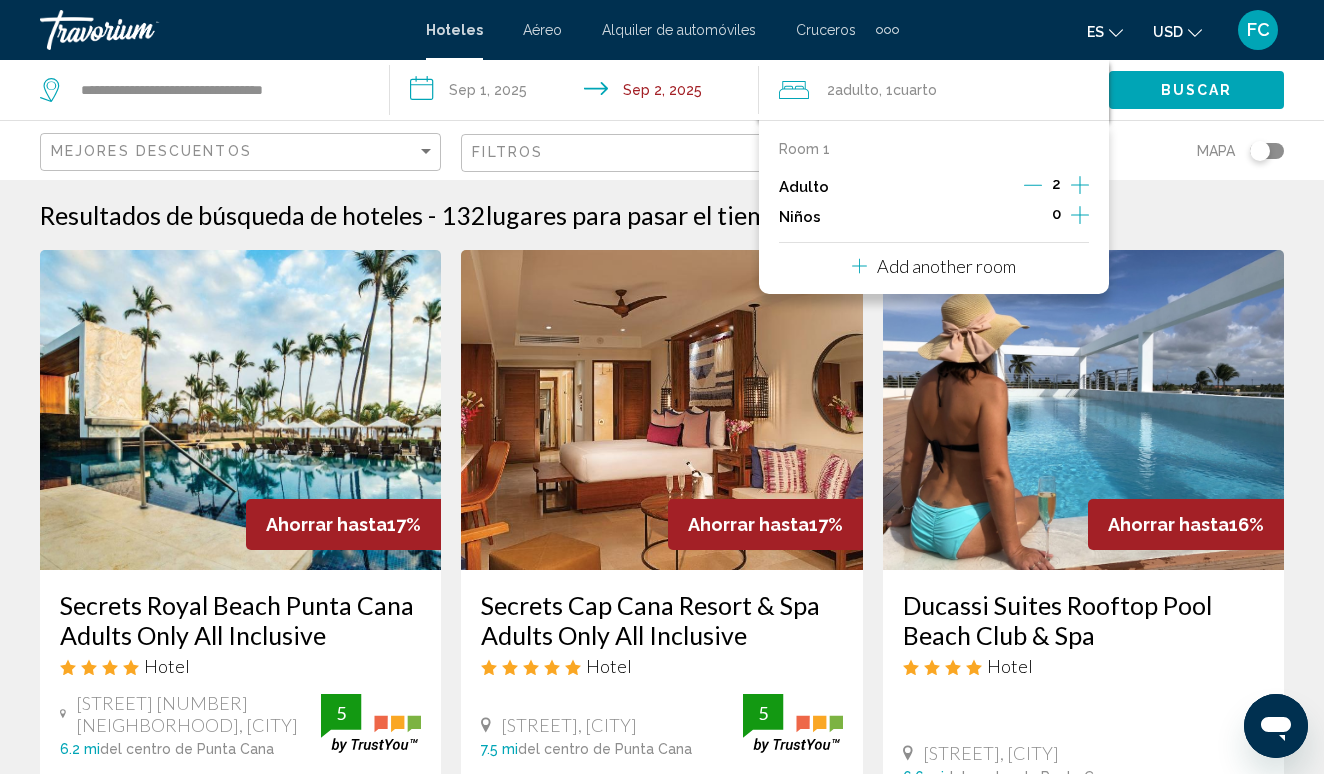 click 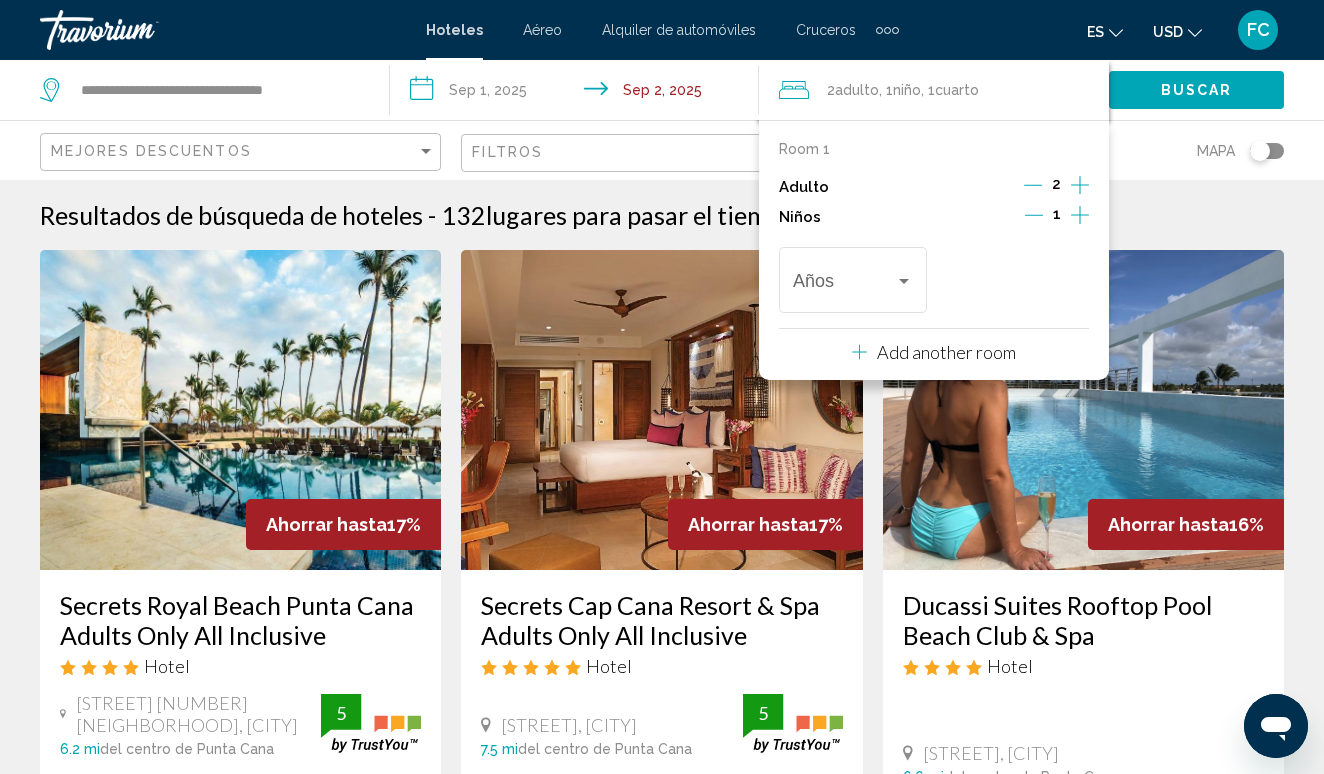 click 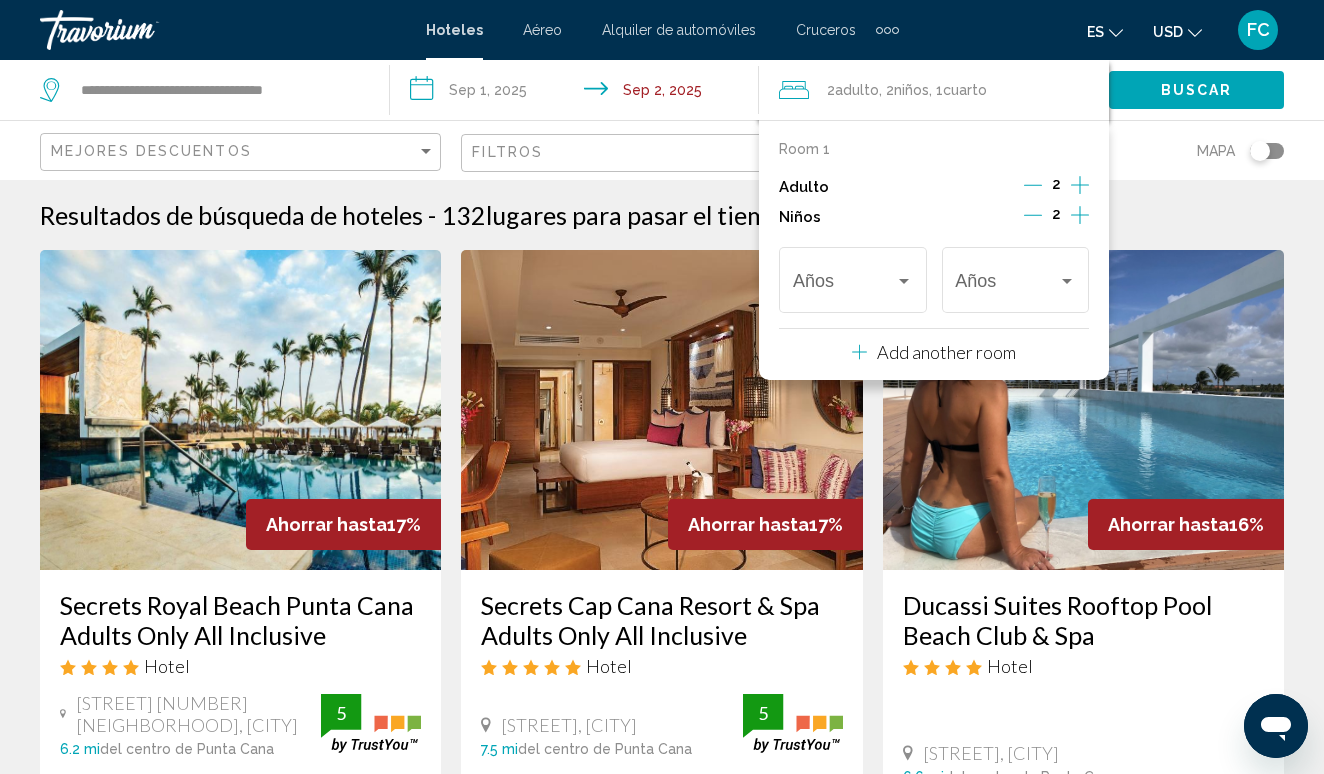 click on "Buscar" 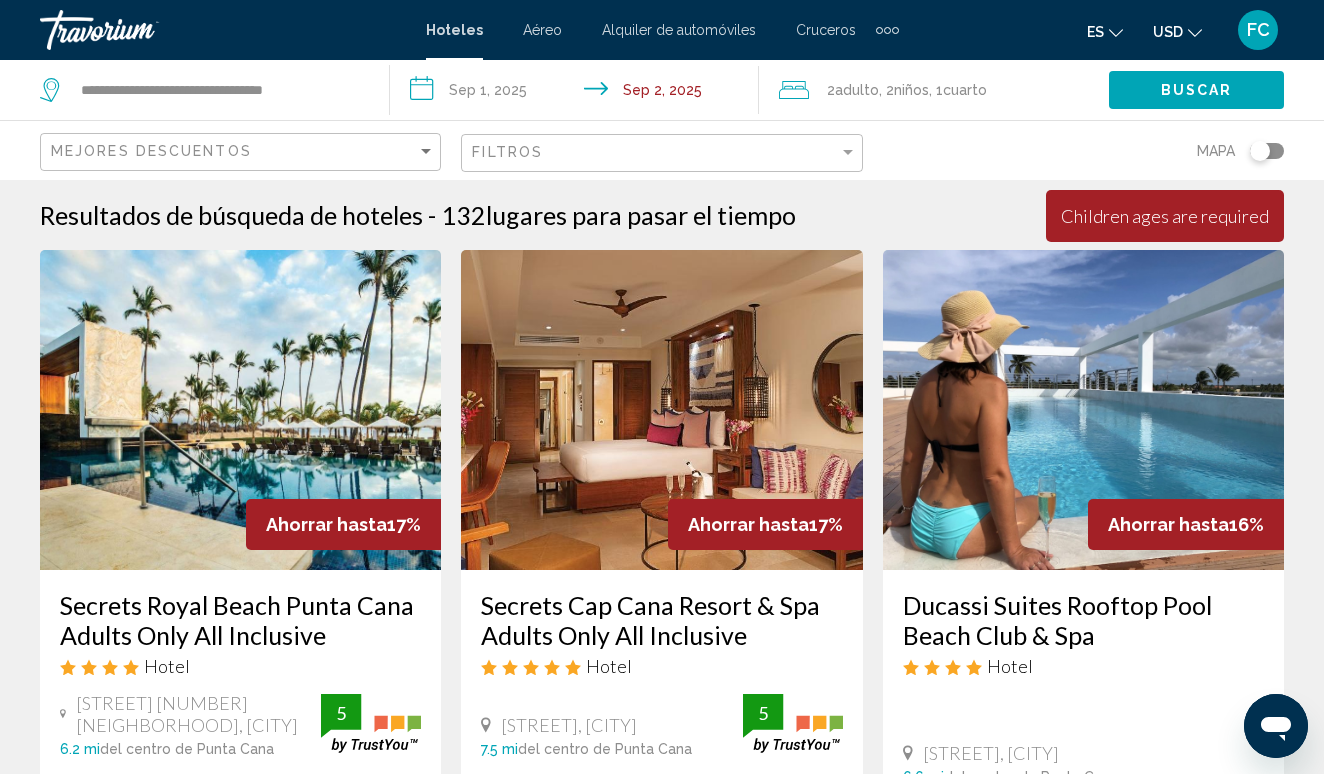 scroll, scrollTop: 0, scrollLeft: 0, axis: both 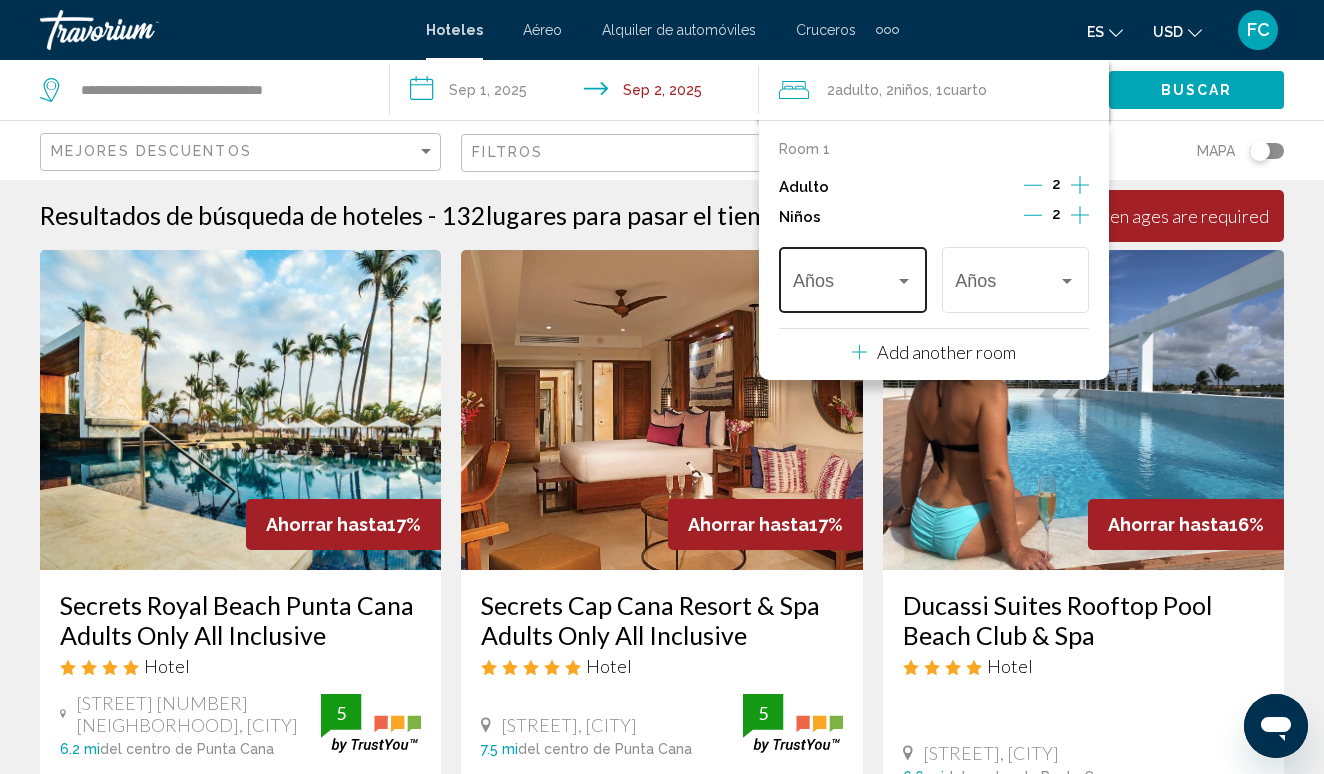 click at bounding box center [904, 281] 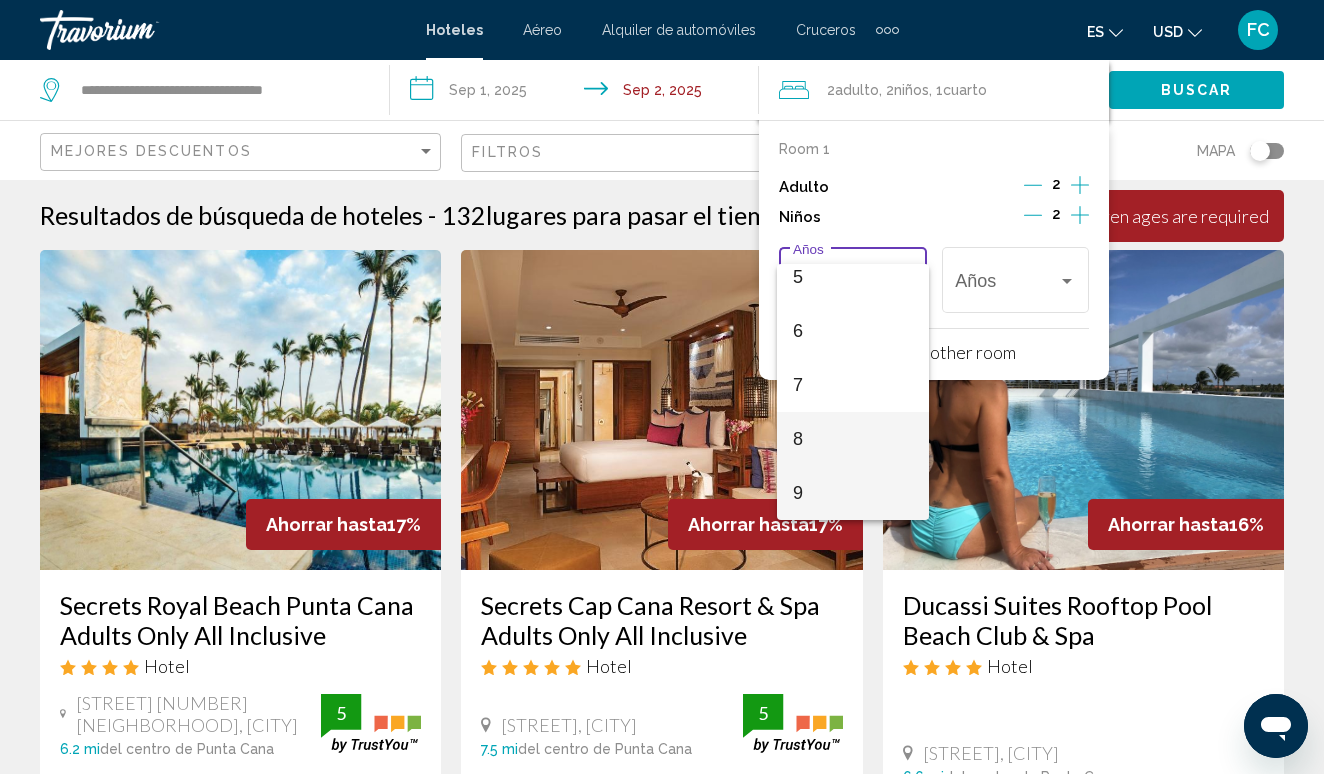 scroll, scrollTop: 338, scrollLeft: 0, axis: vertical 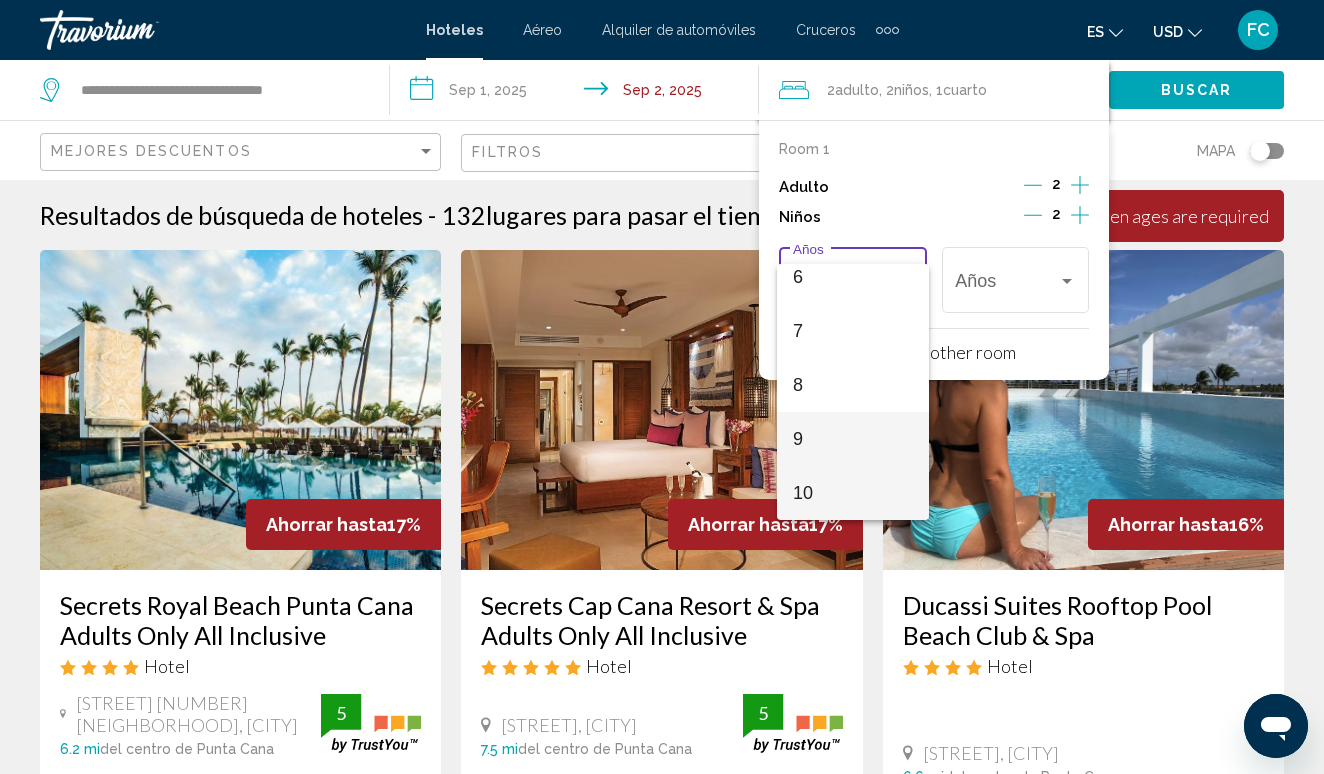 click on "9" at bounding box center (853, 439) 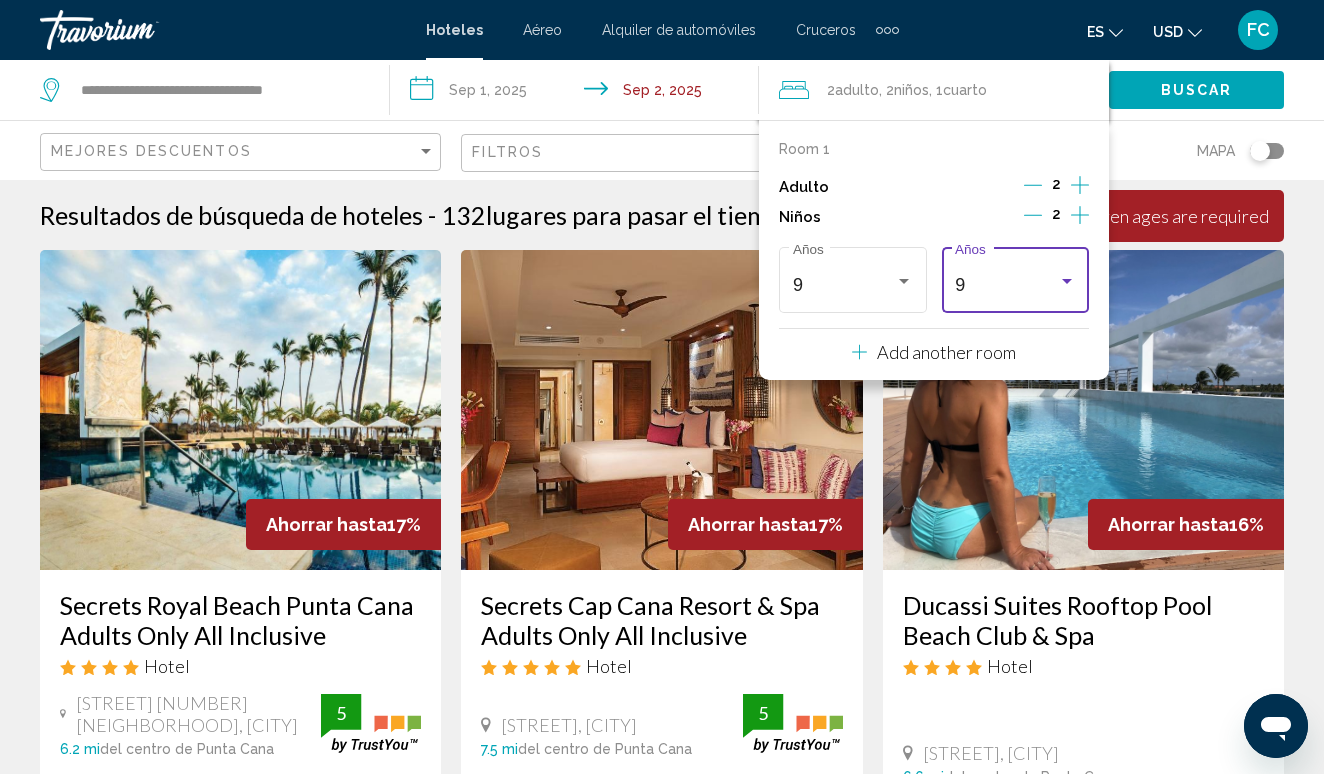 click at bounding box center (1067, 281) 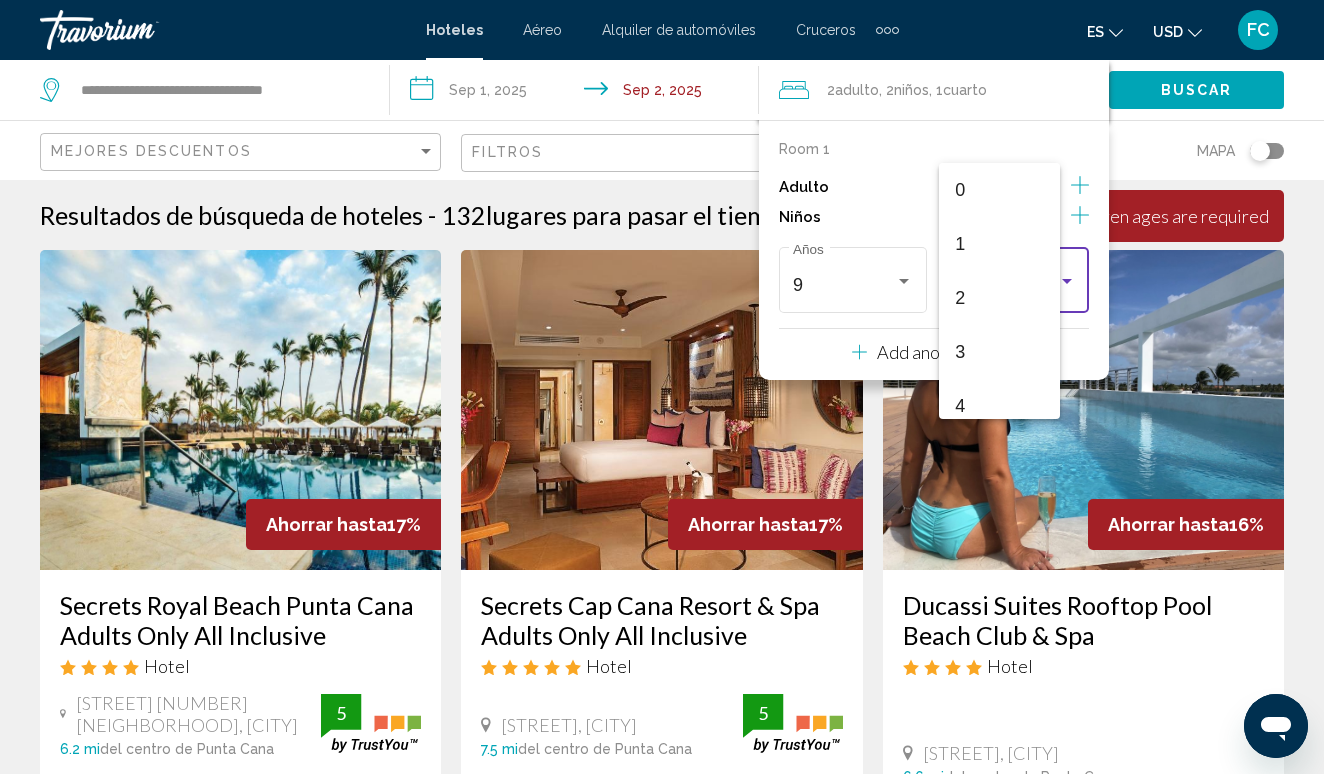 scroll, scrollTop: 385, scrollLeft: 0, axis: vertical 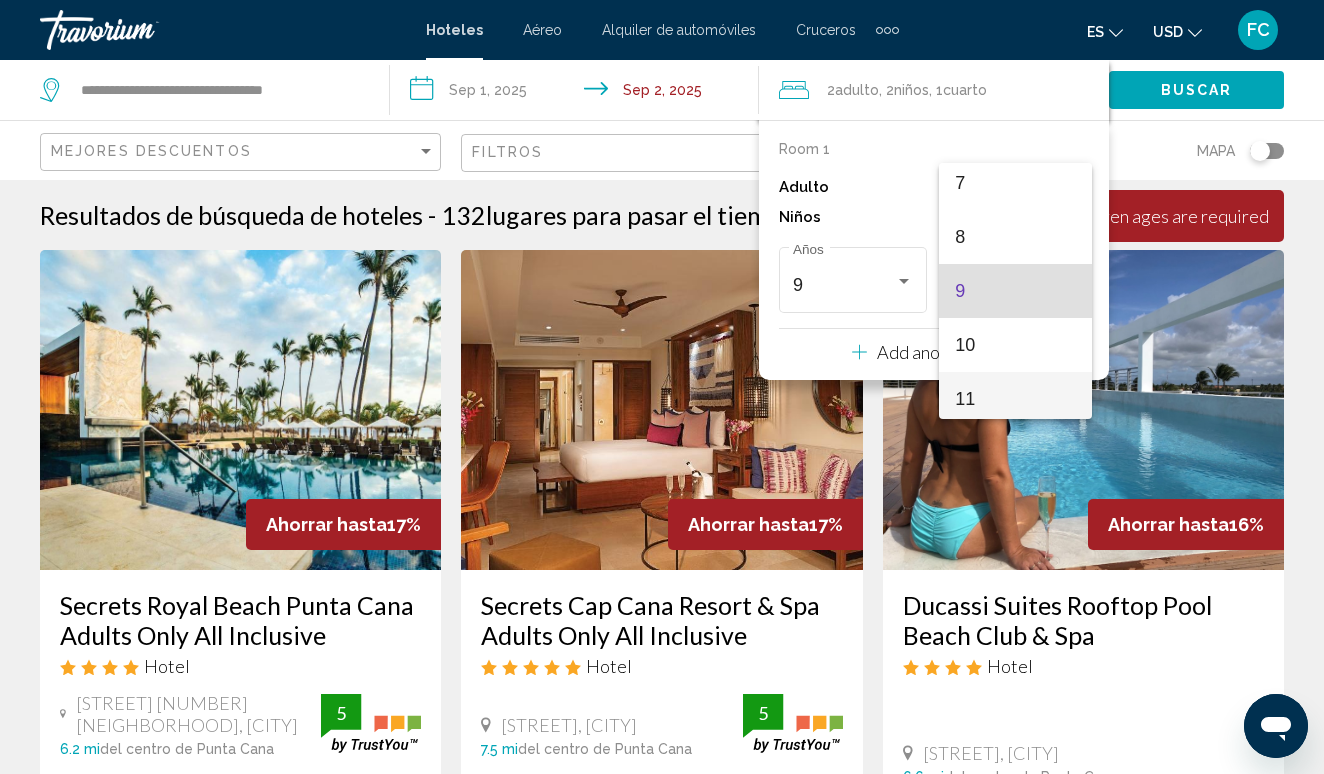 click on "11" at bounding box center (1015, 399) 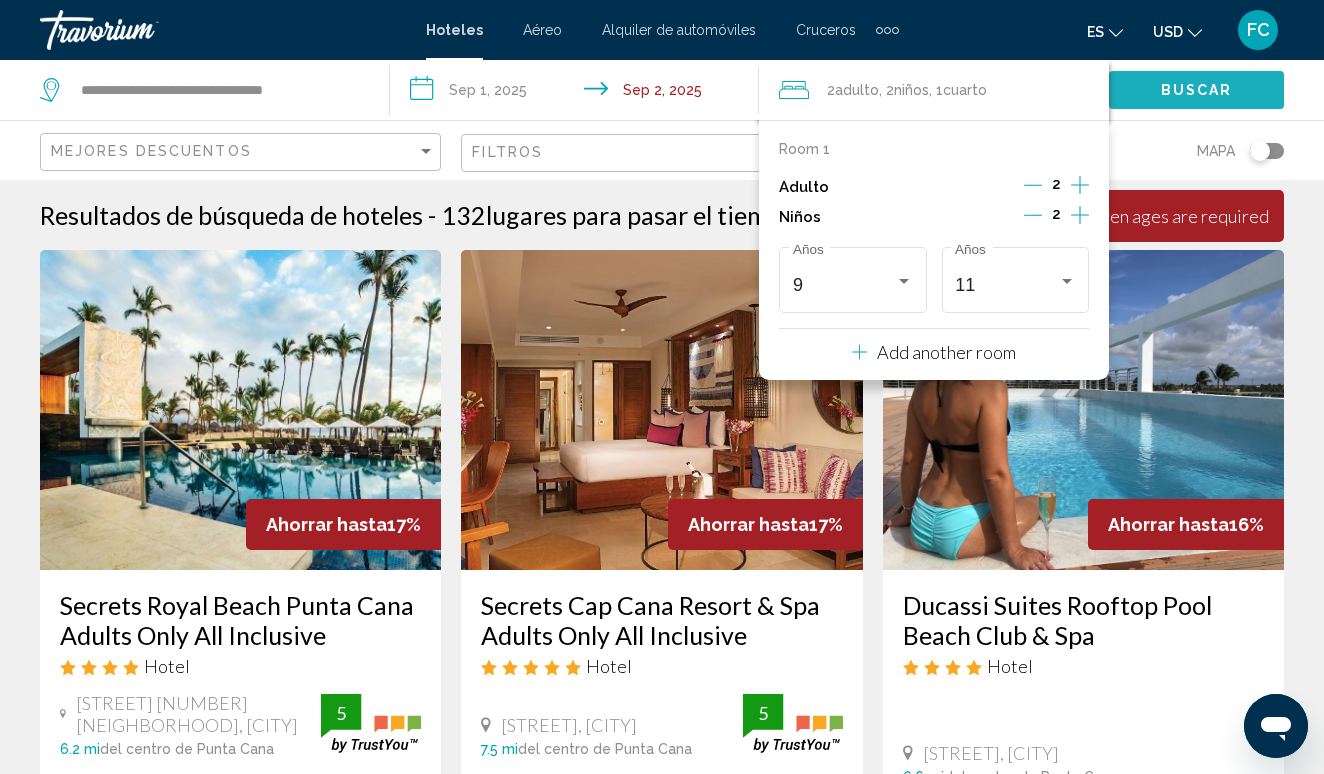 click on "Buscar" 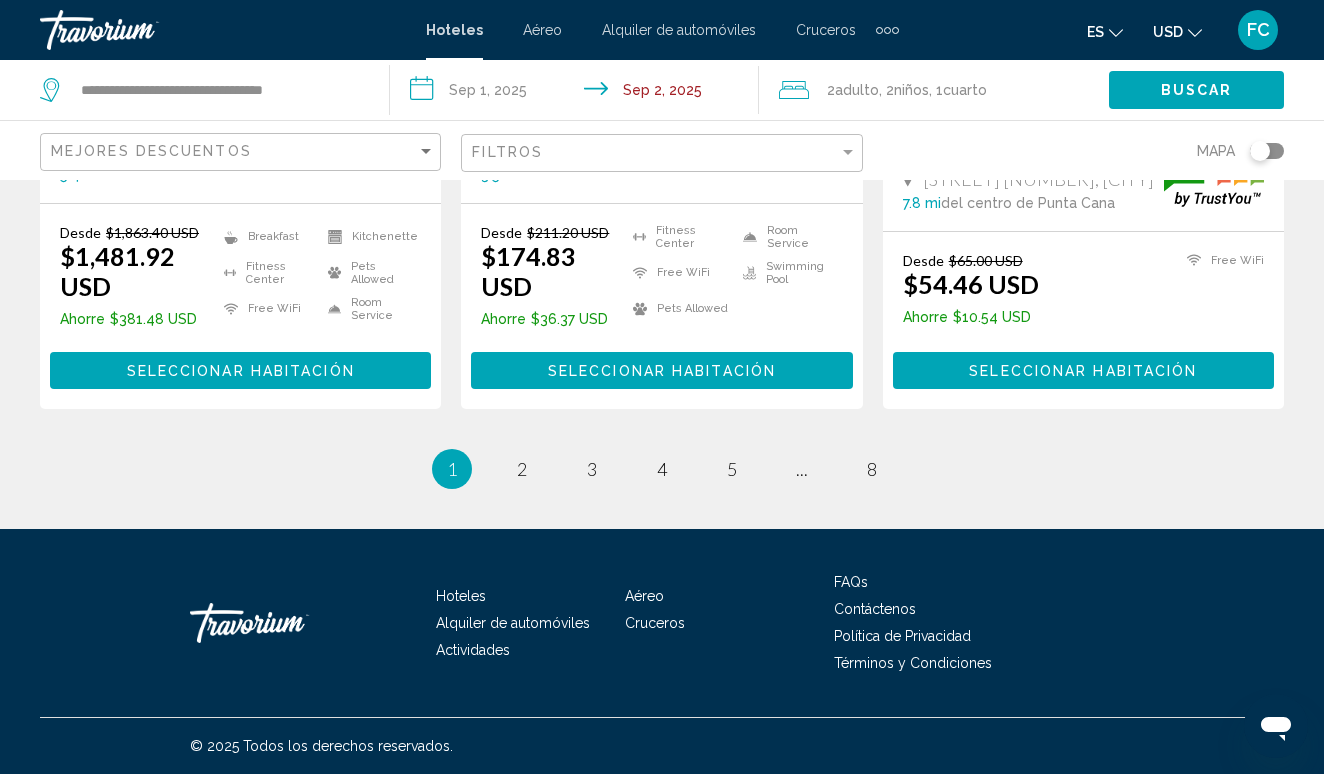 scroll, scrollTop: 2891, scrollLeft: 0, axis: vertical 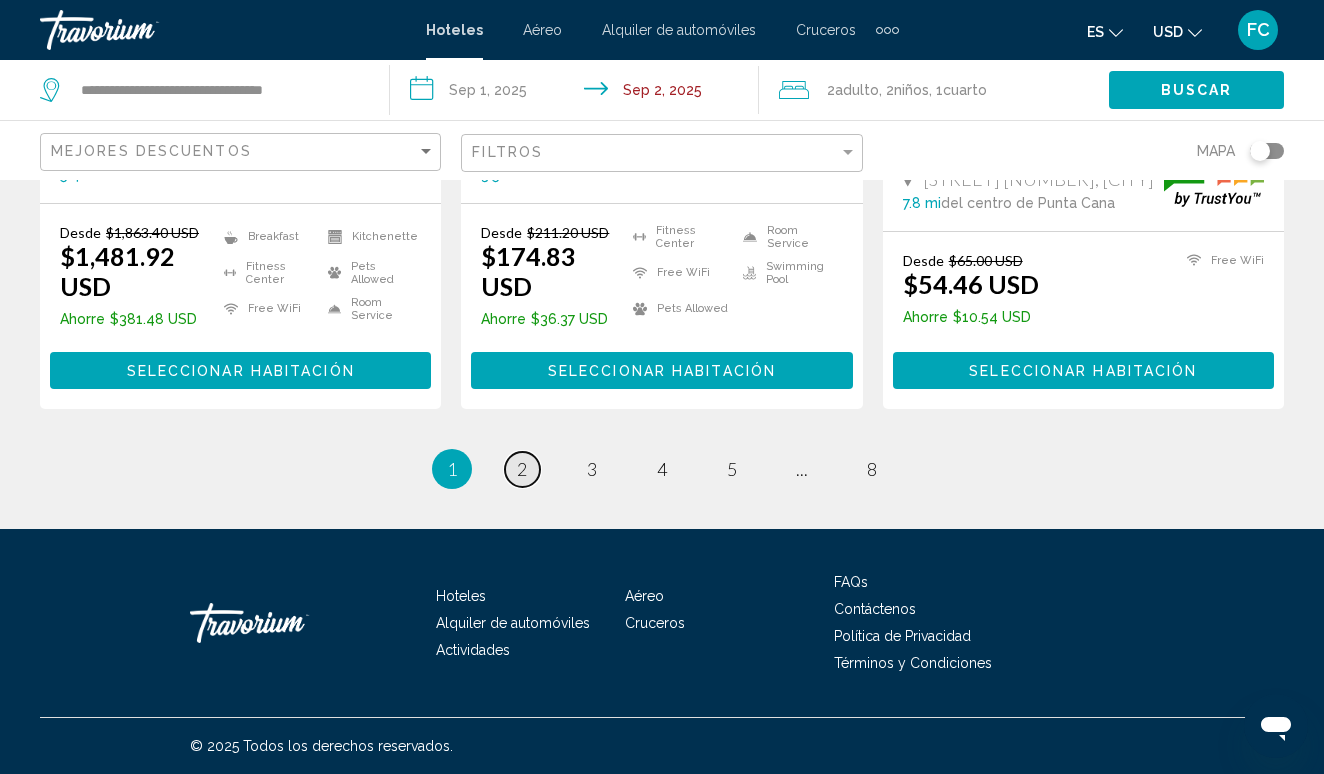 click on "2" at bounding box center (522, 469) 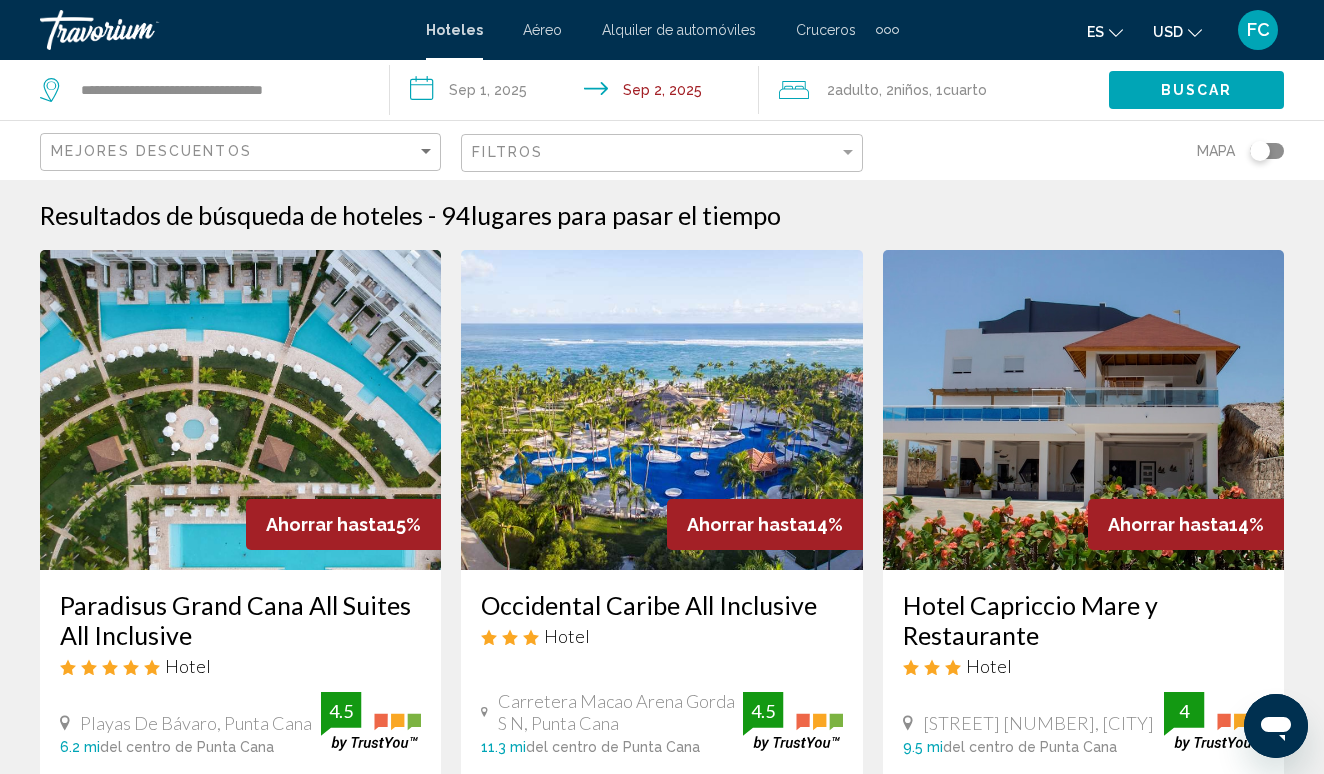 scroll, scrollTop: 0, scrollLeft: 0, axis: both 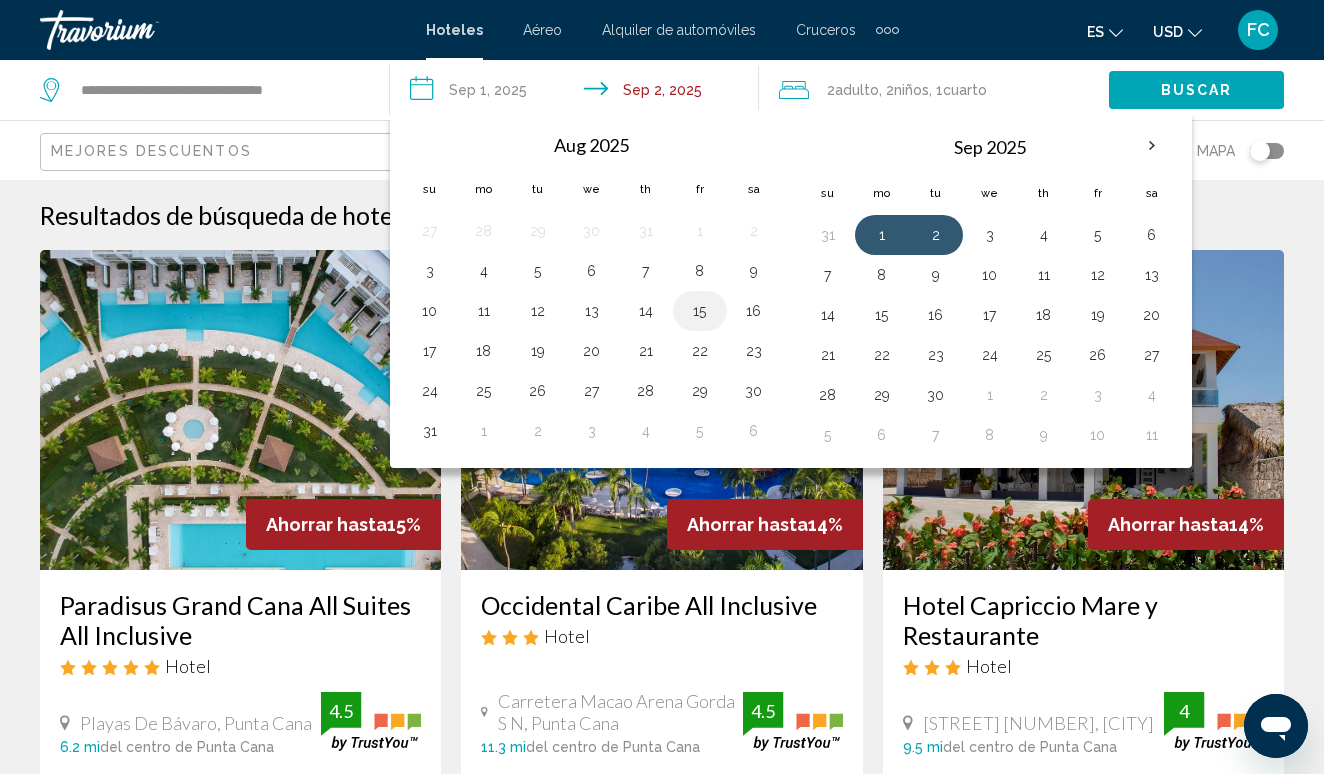 click on "15" at bounding box center [700, 311] 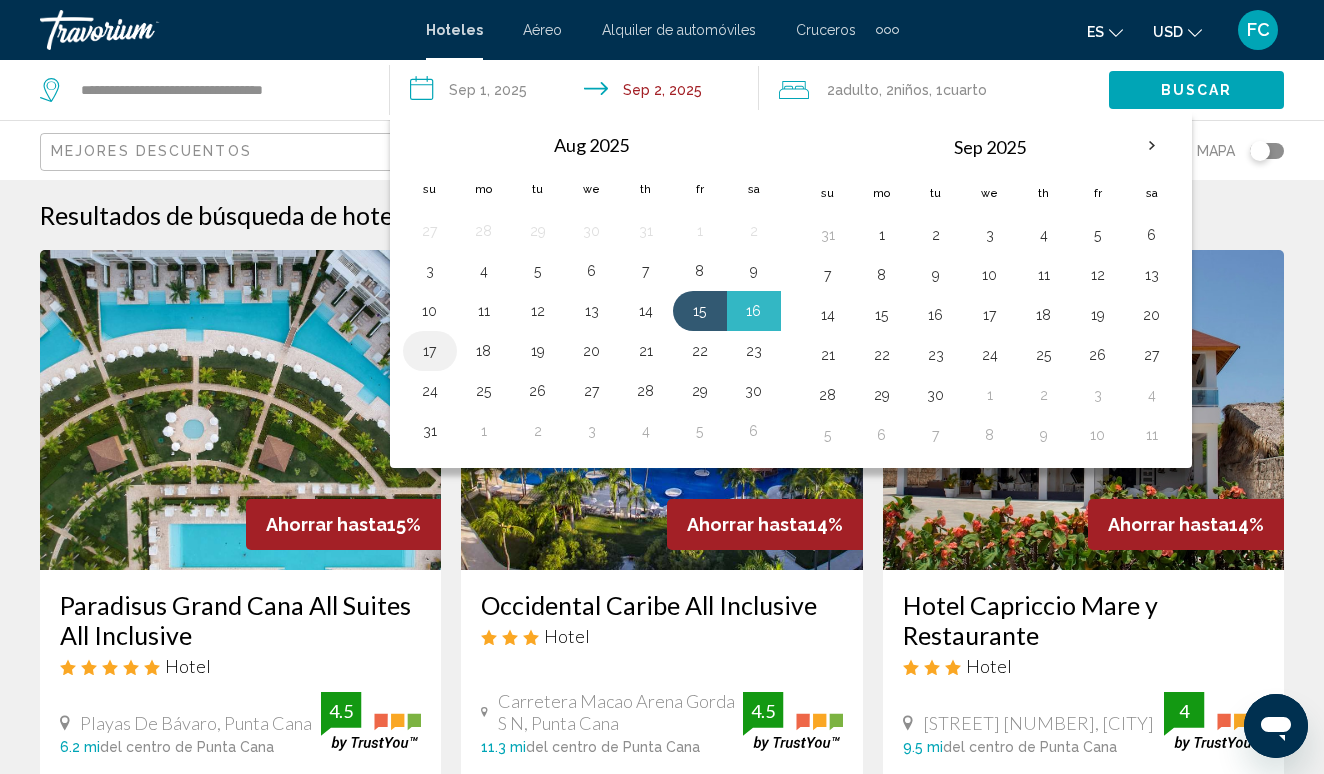 click on "17" at bounding box center (430, 351) 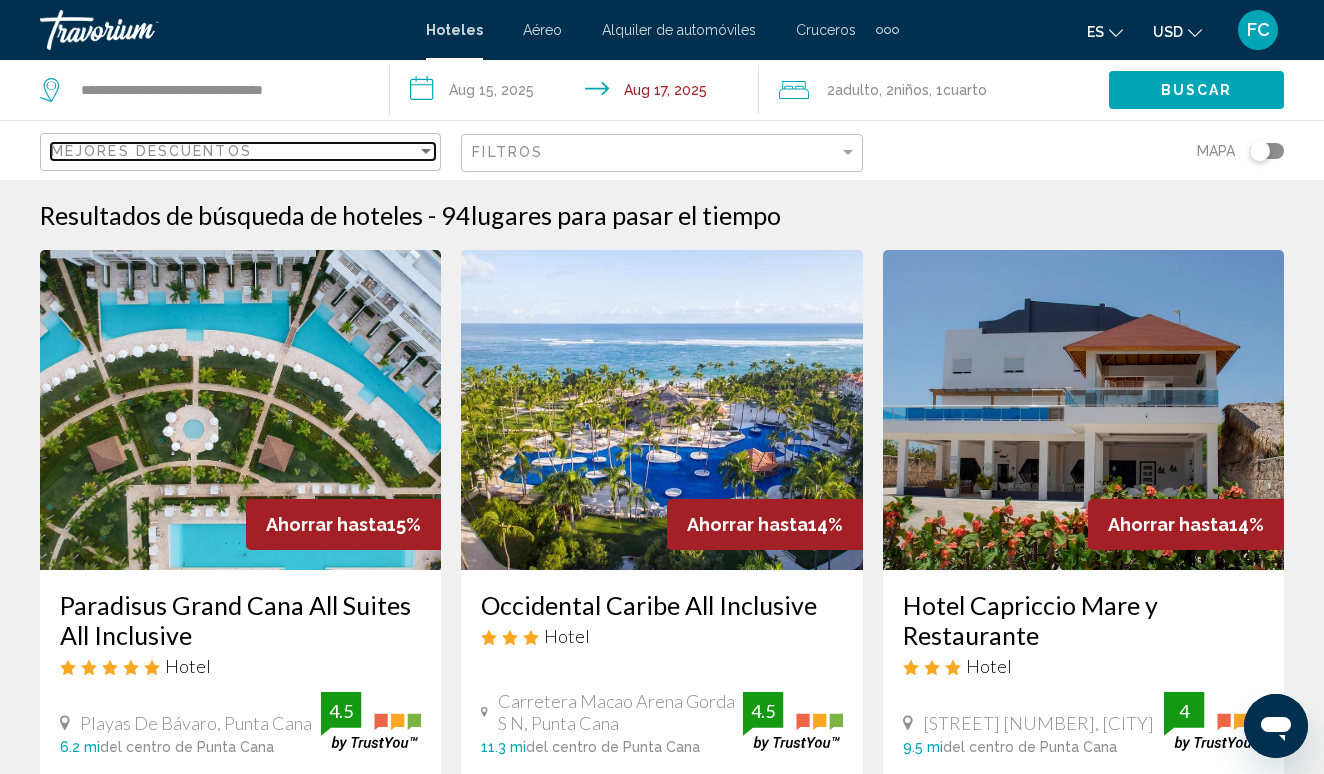 click at bounding box center [426, 151] 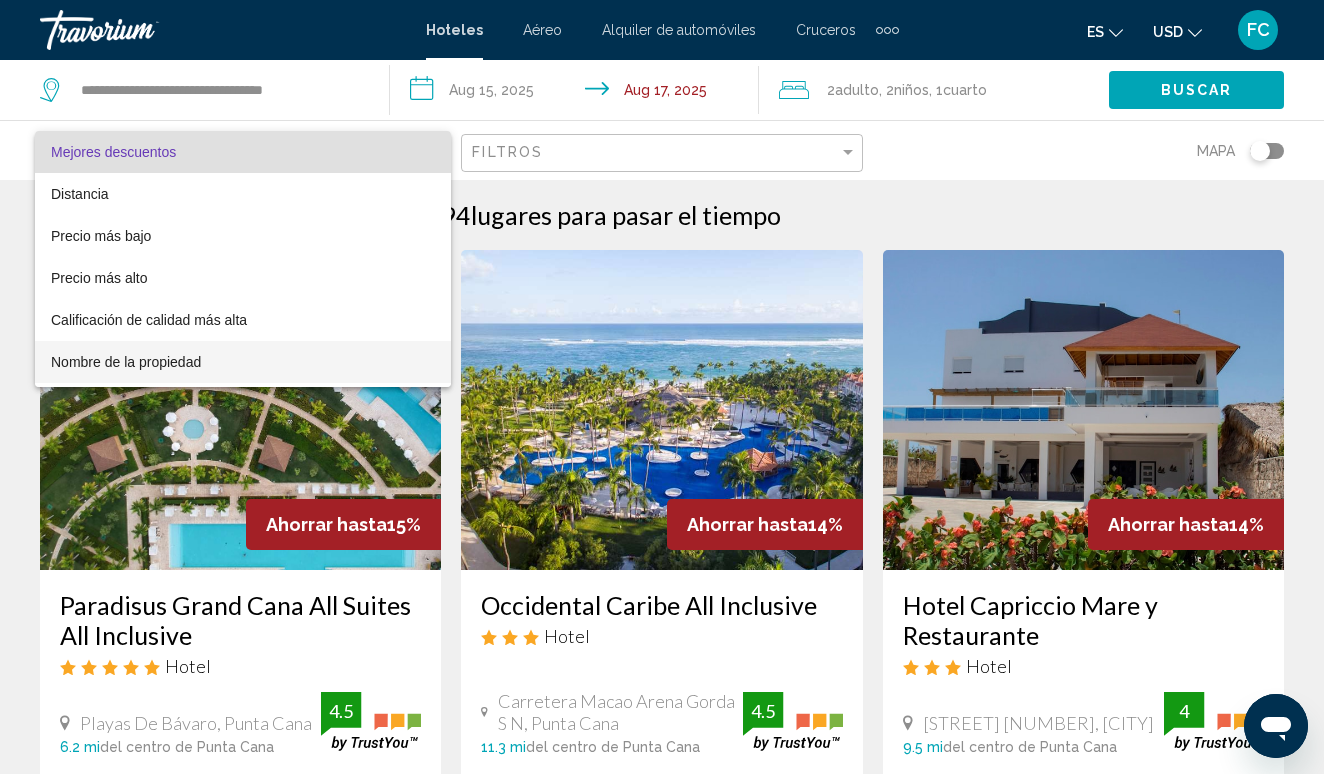 click at bounding box center [662, 387] 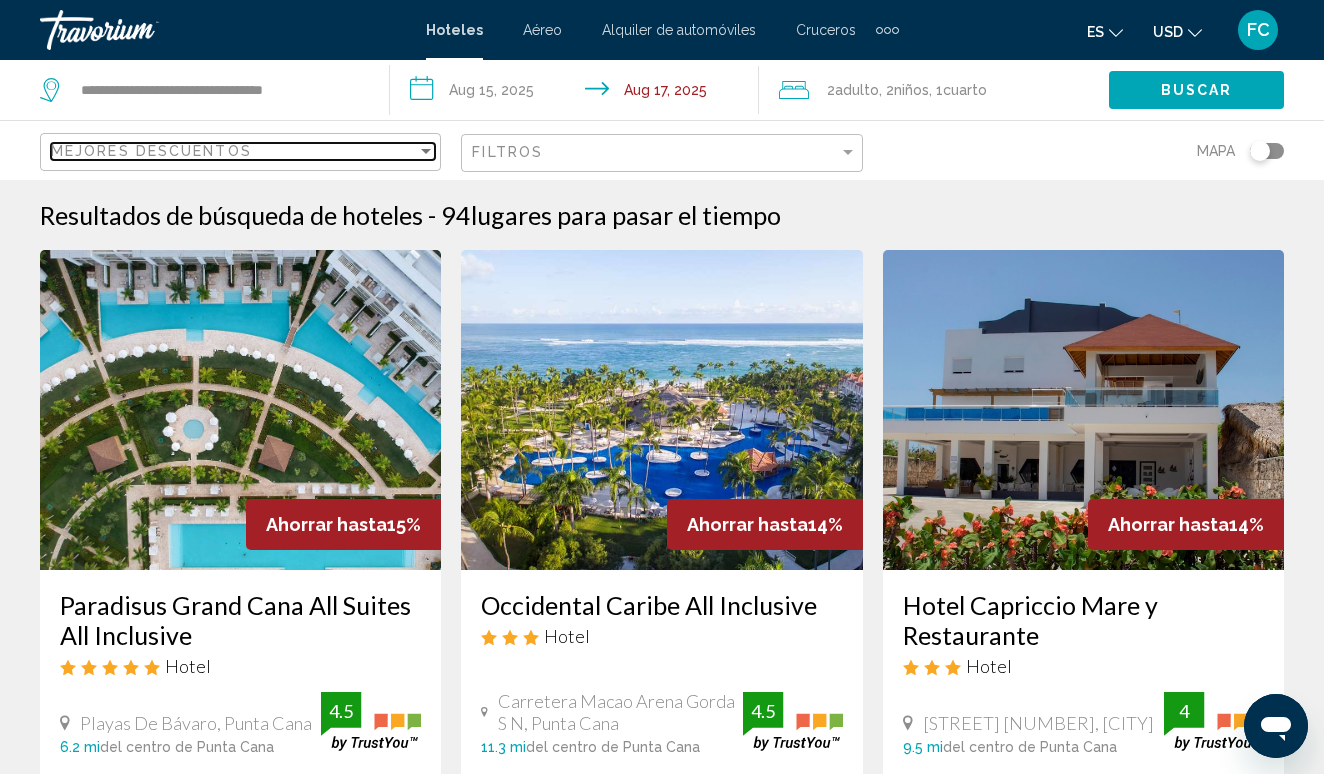 click on "Mejores descuentos" at bounding box center (234, 151) 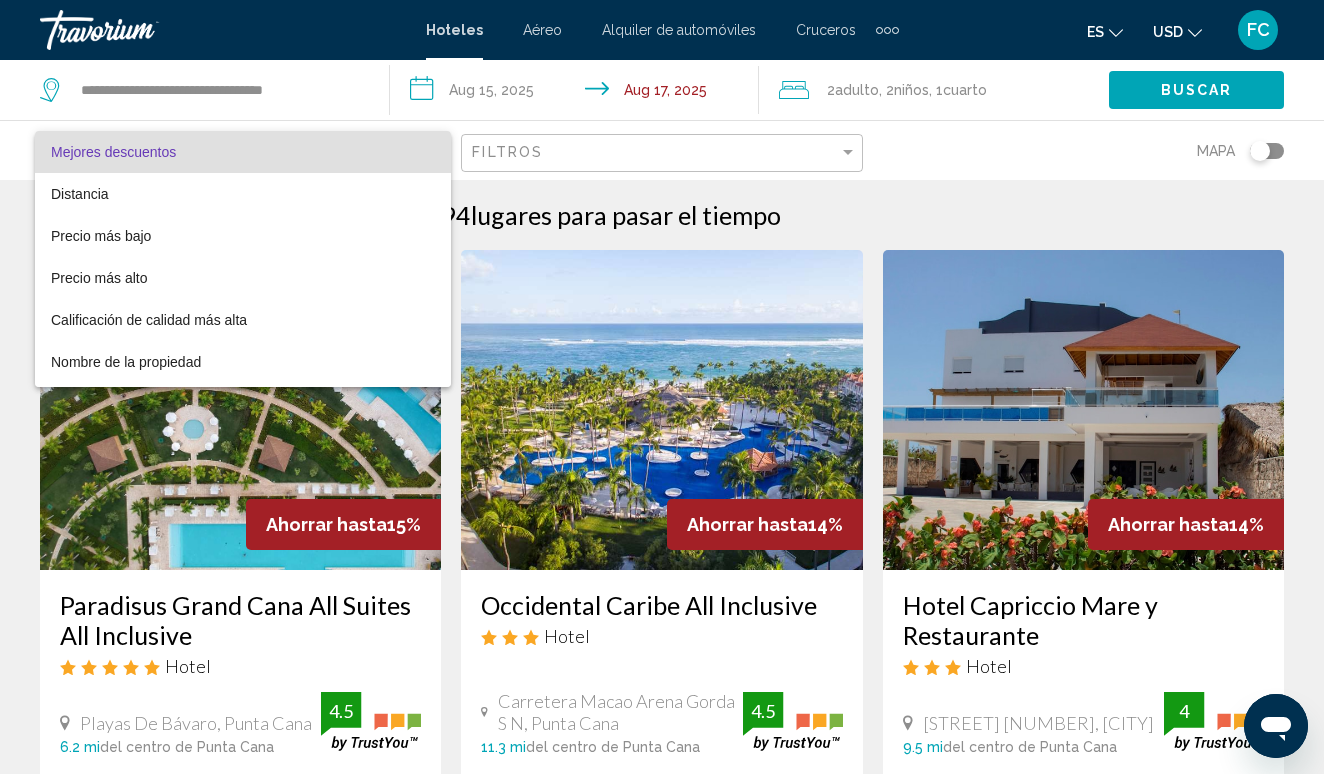 click at bounding box center (662, 387) 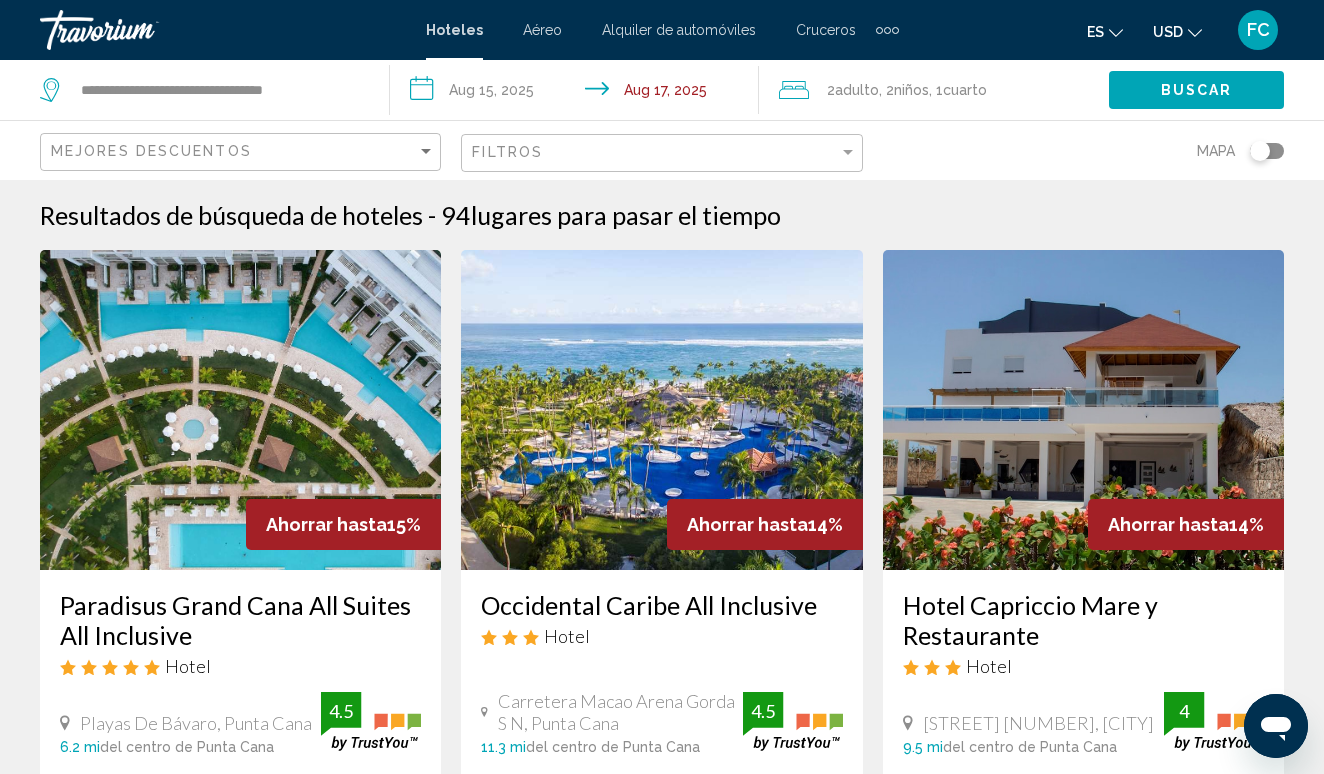 click on "**********" 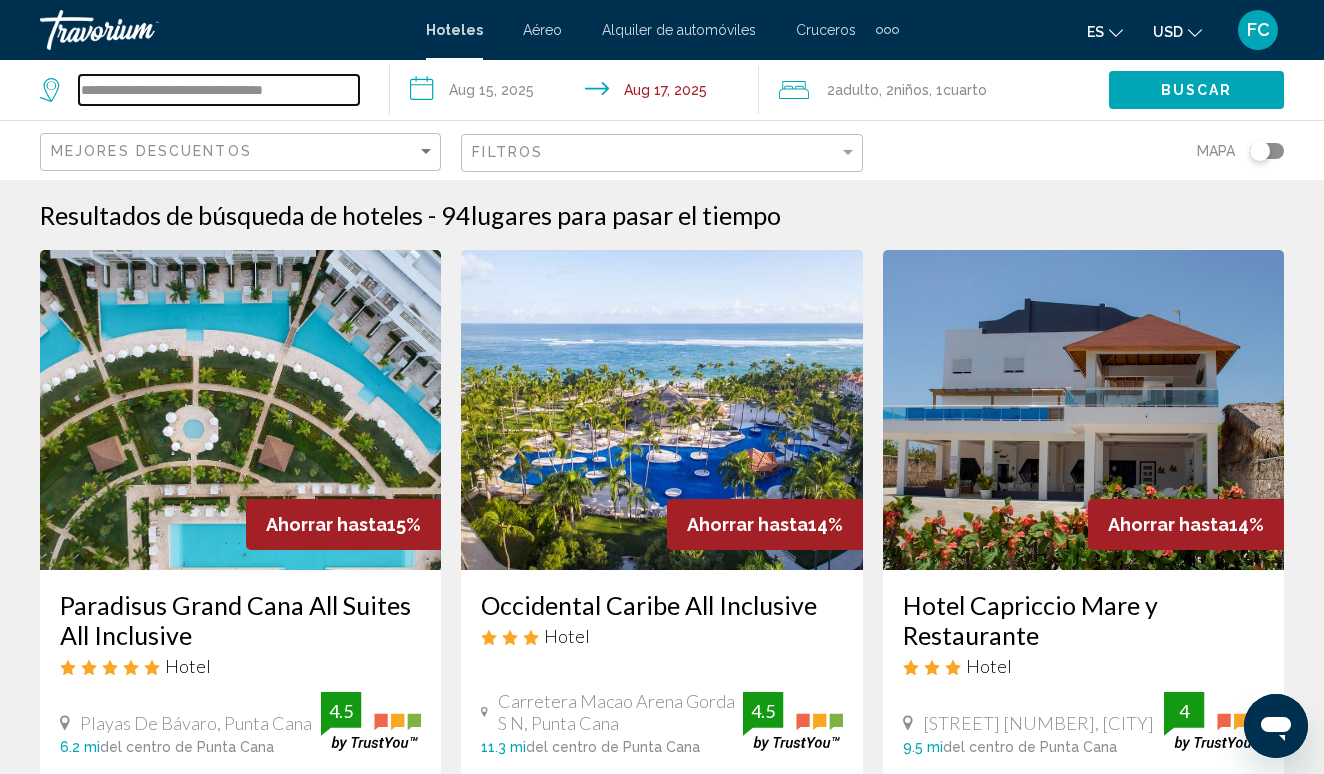 click on "**********" at bounding box center [219, 90] 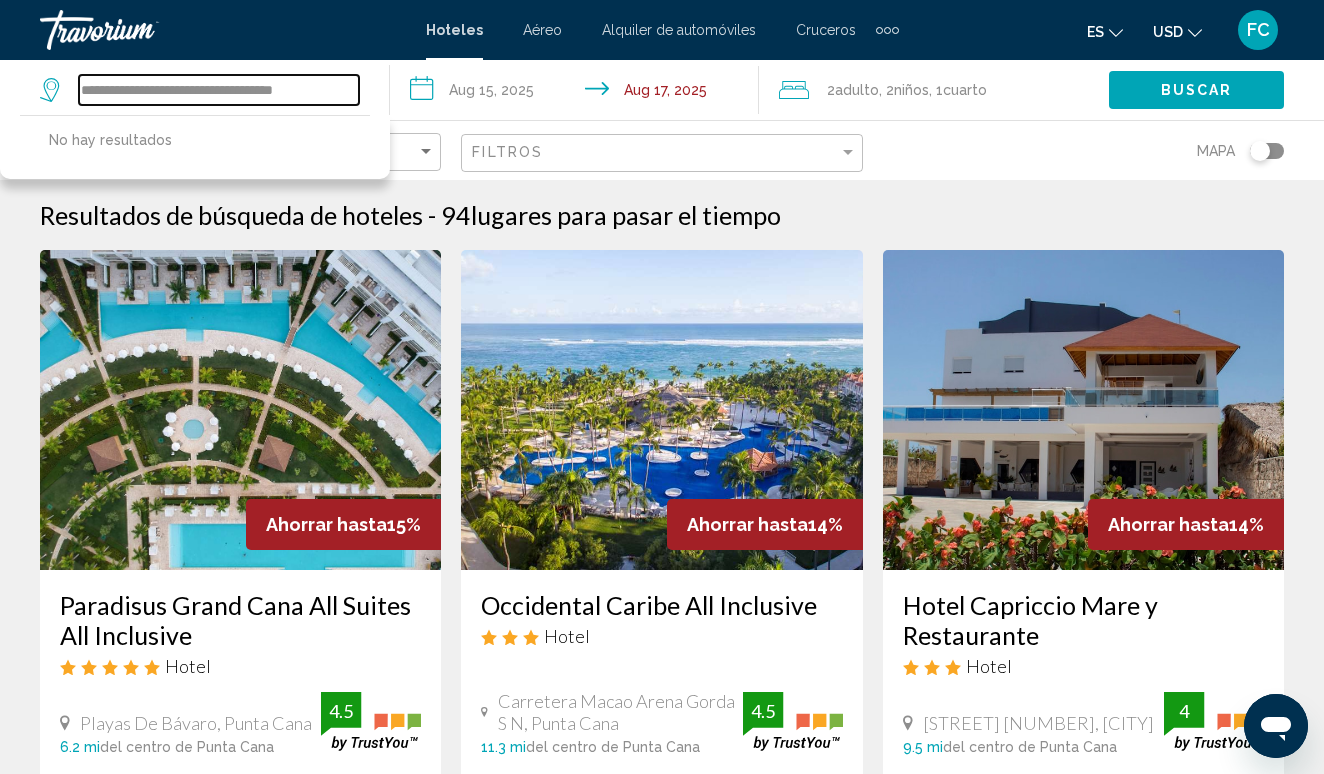 click on "**********" at bounding box center [219, 90] 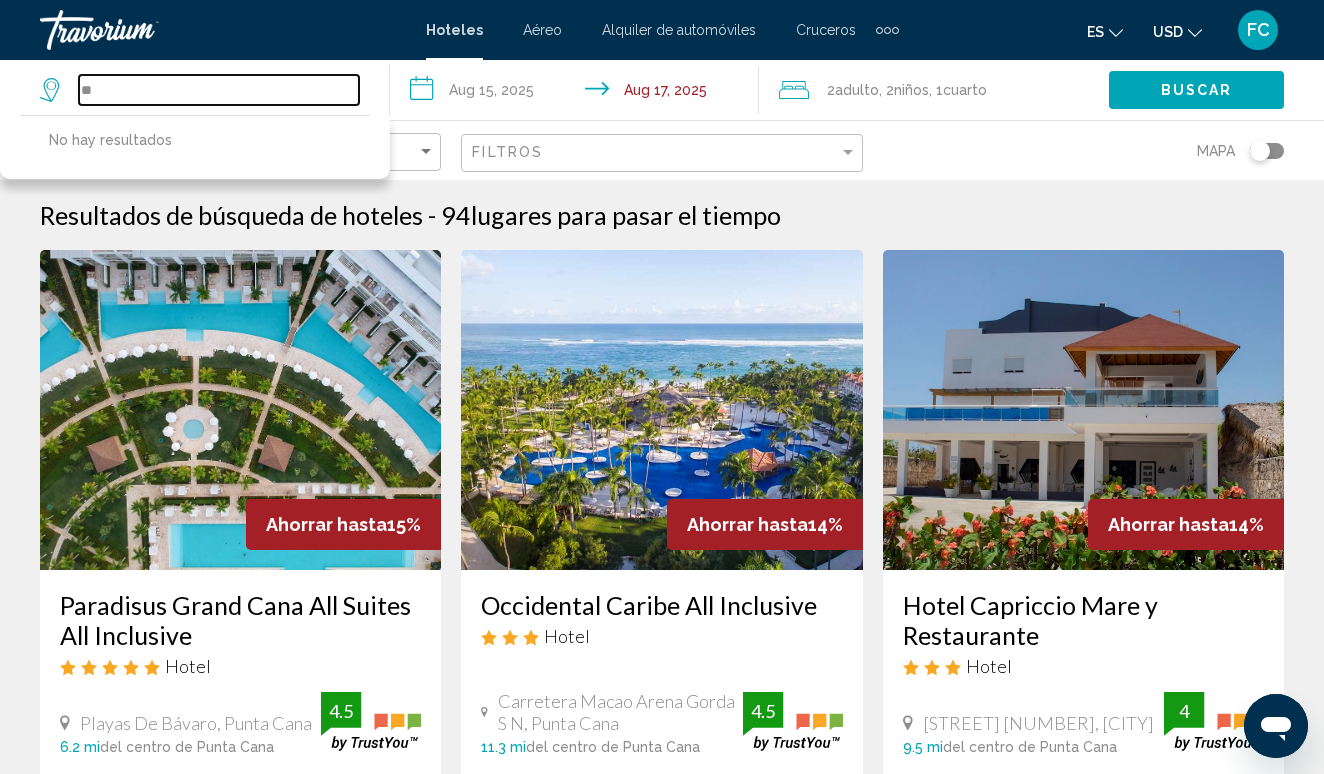 type on "*" 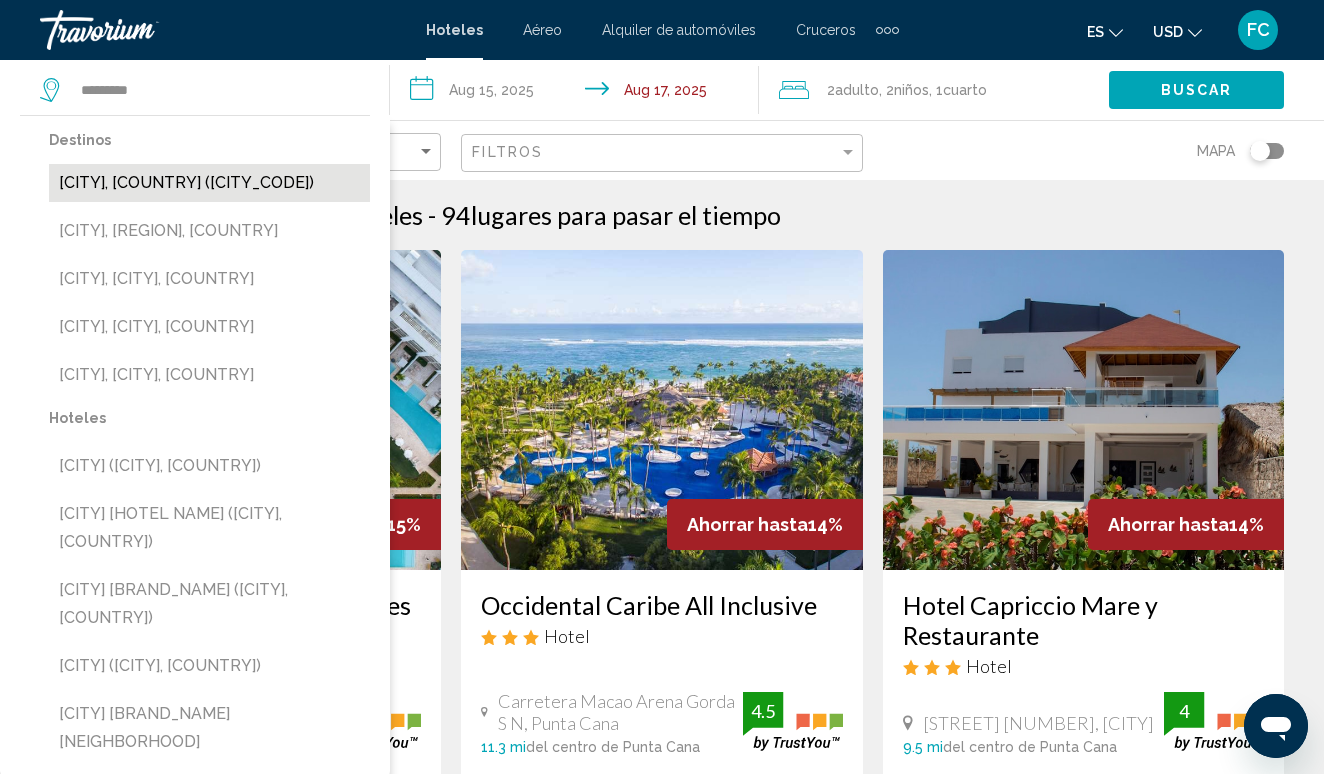 click on "[CITY], [COUNTRY] ([CITY_CODE])" at bounding box center [209, 183] 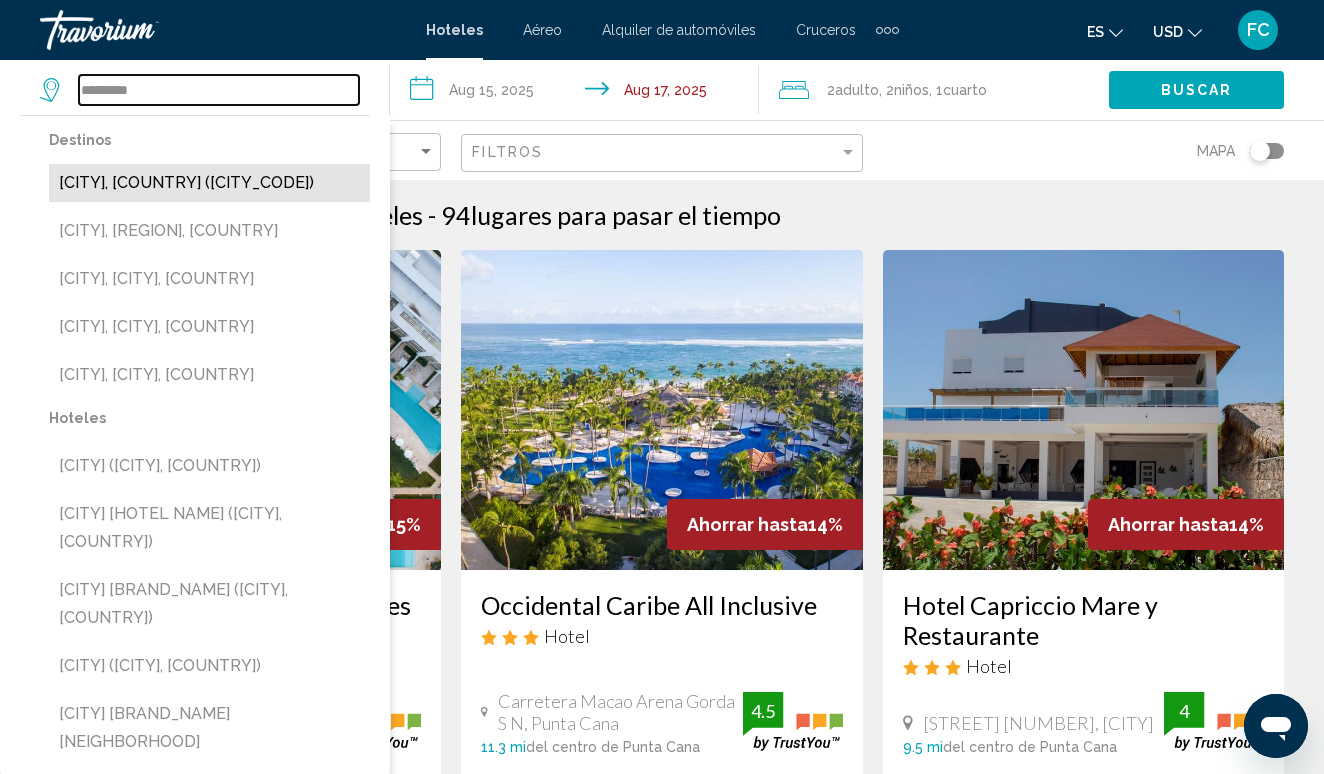 type on "**********" 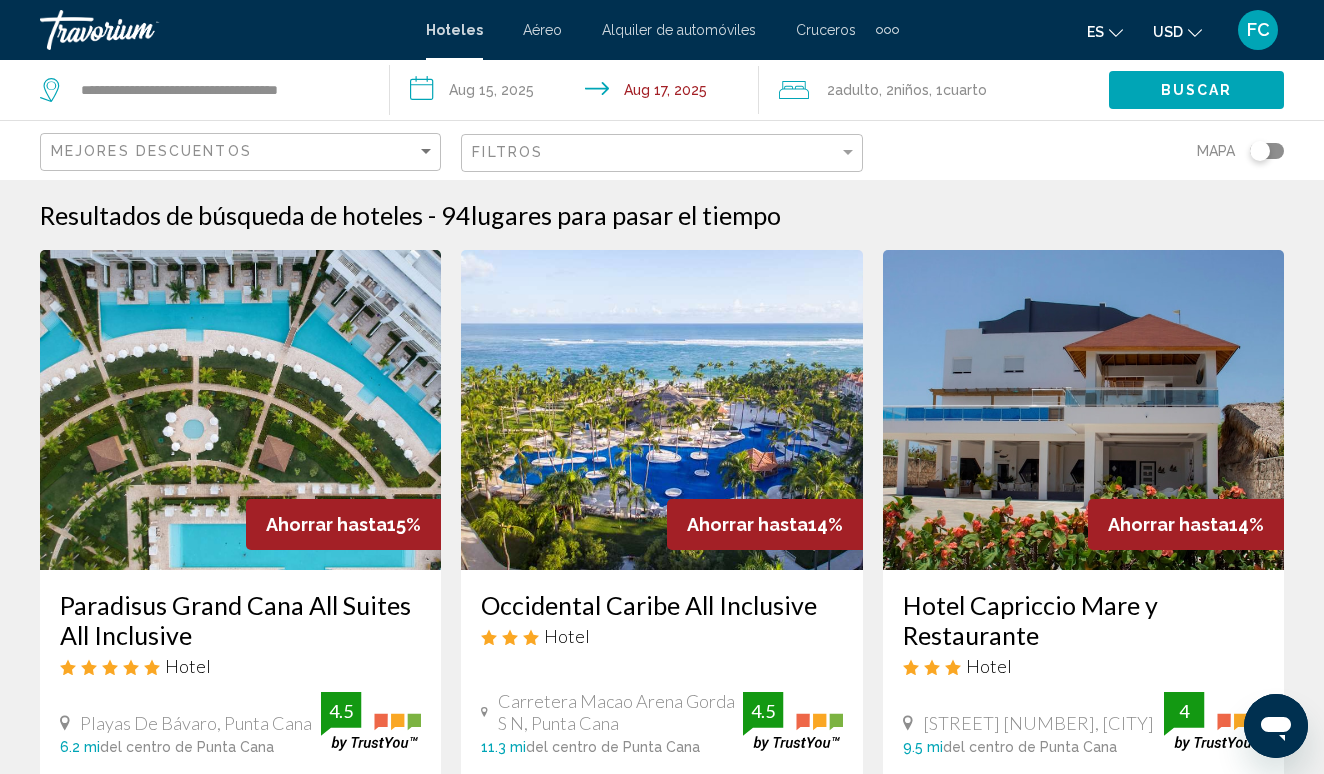 click on "Cuarto" 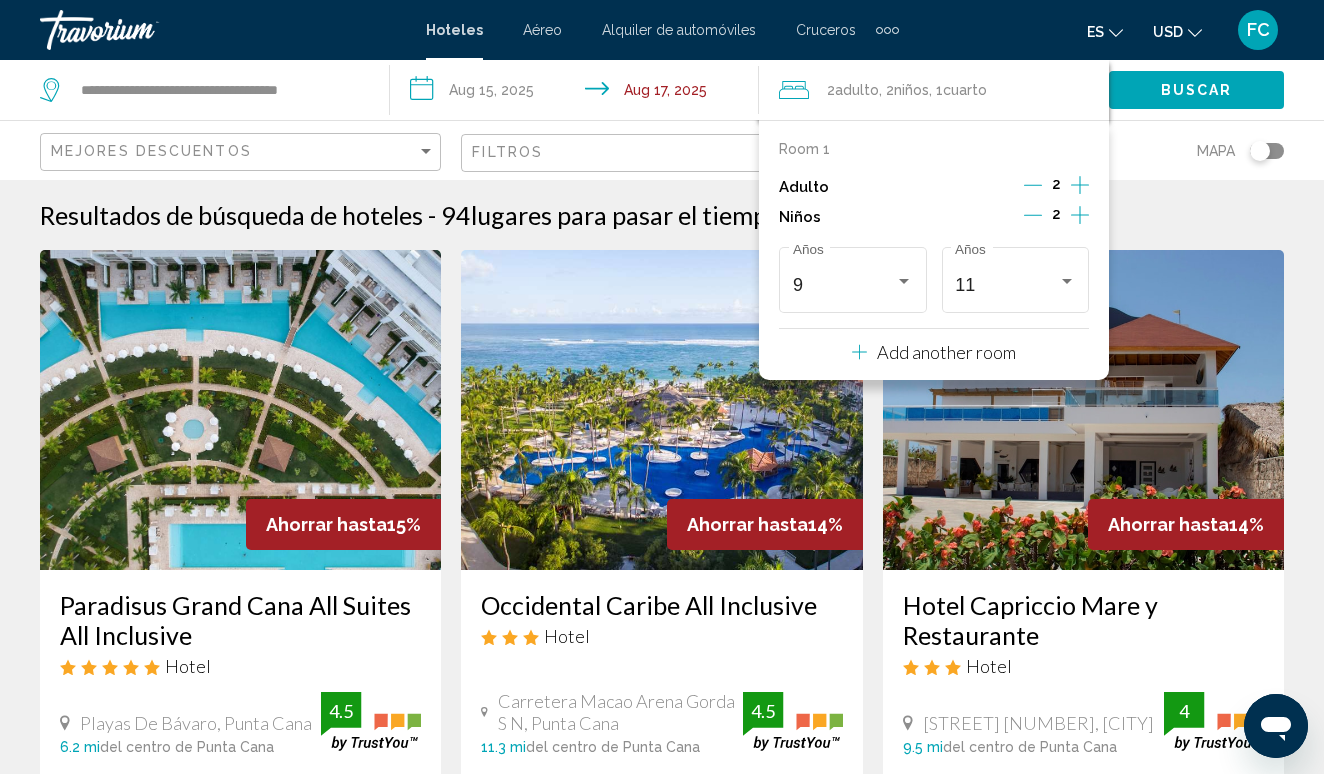 click 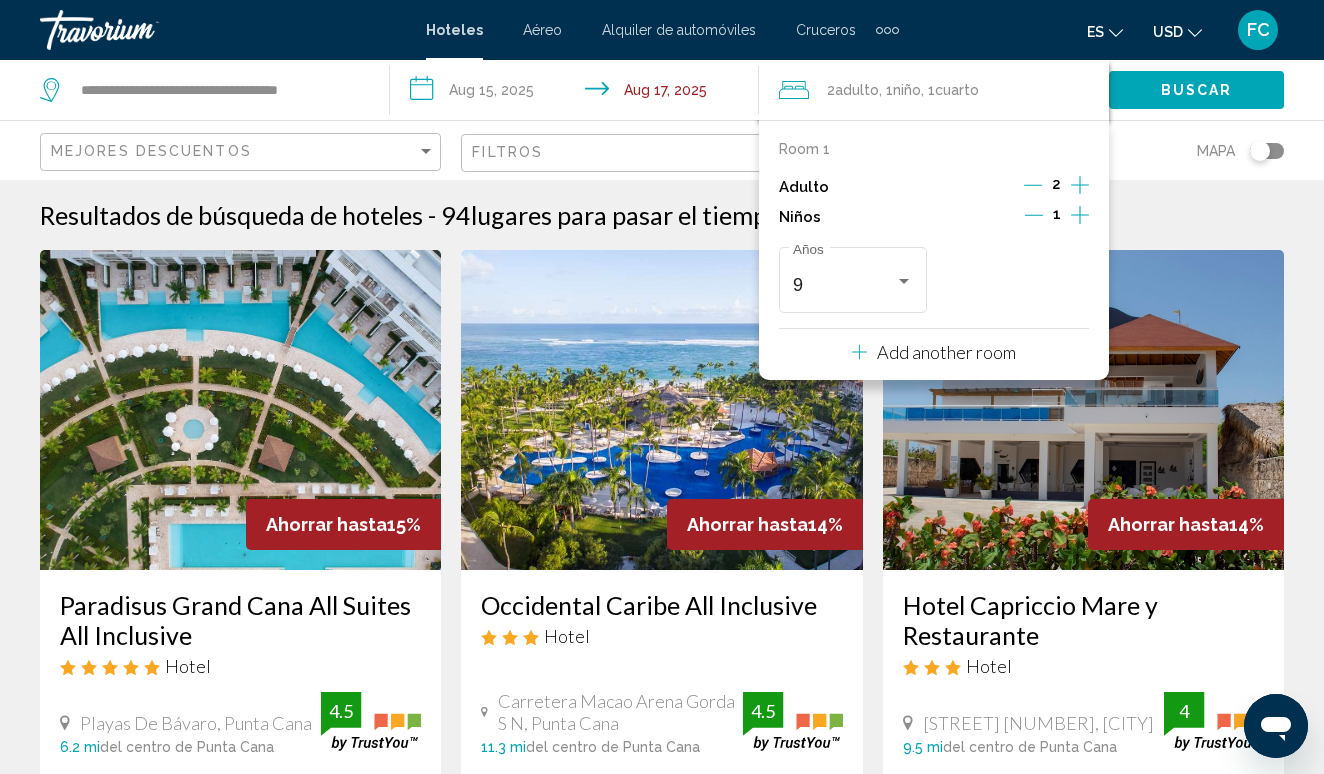 click 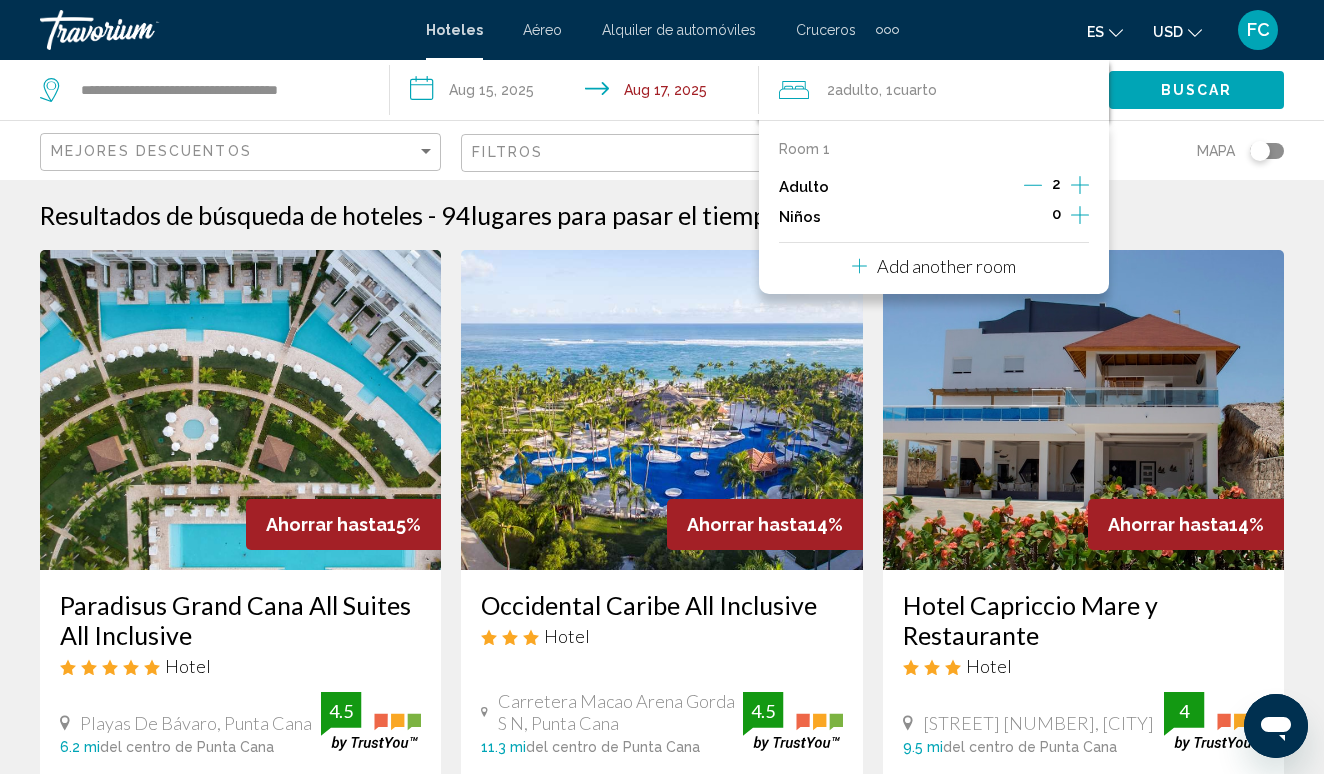 click 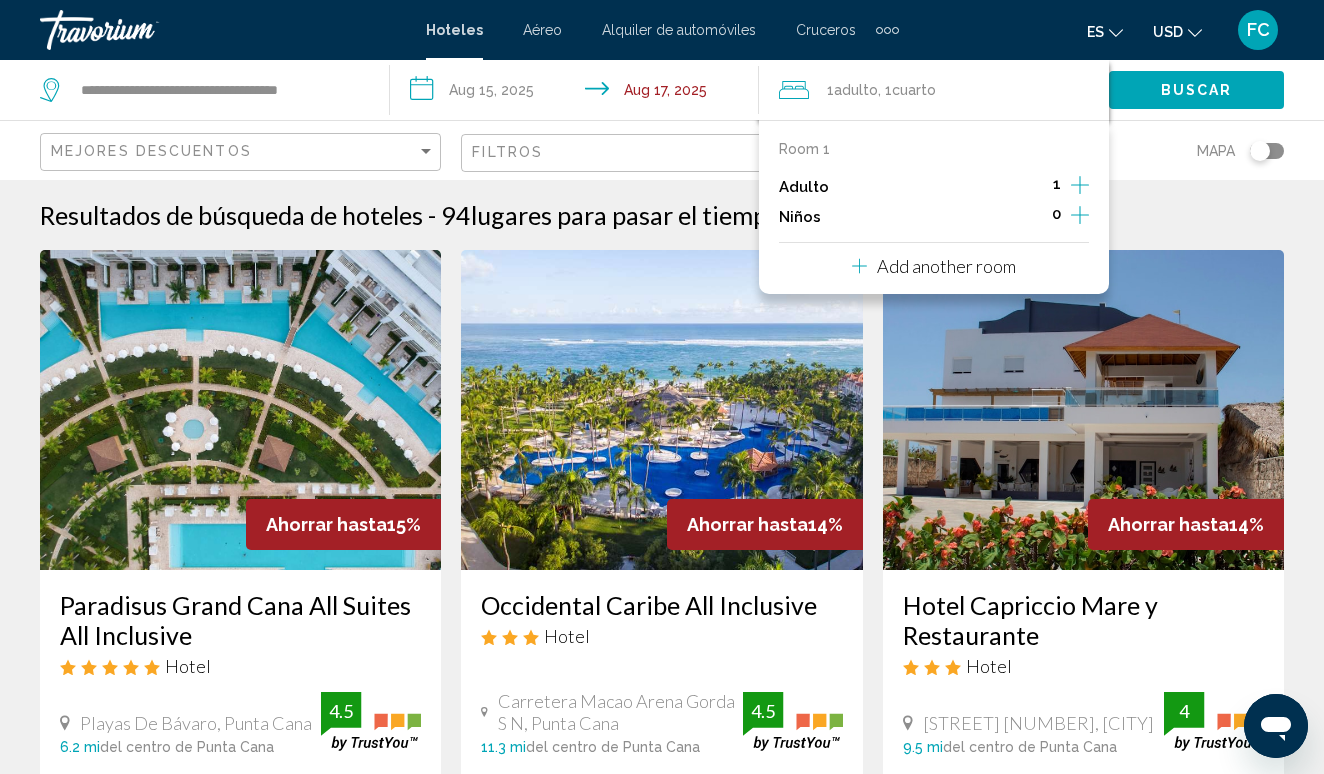 click on "Buscar" 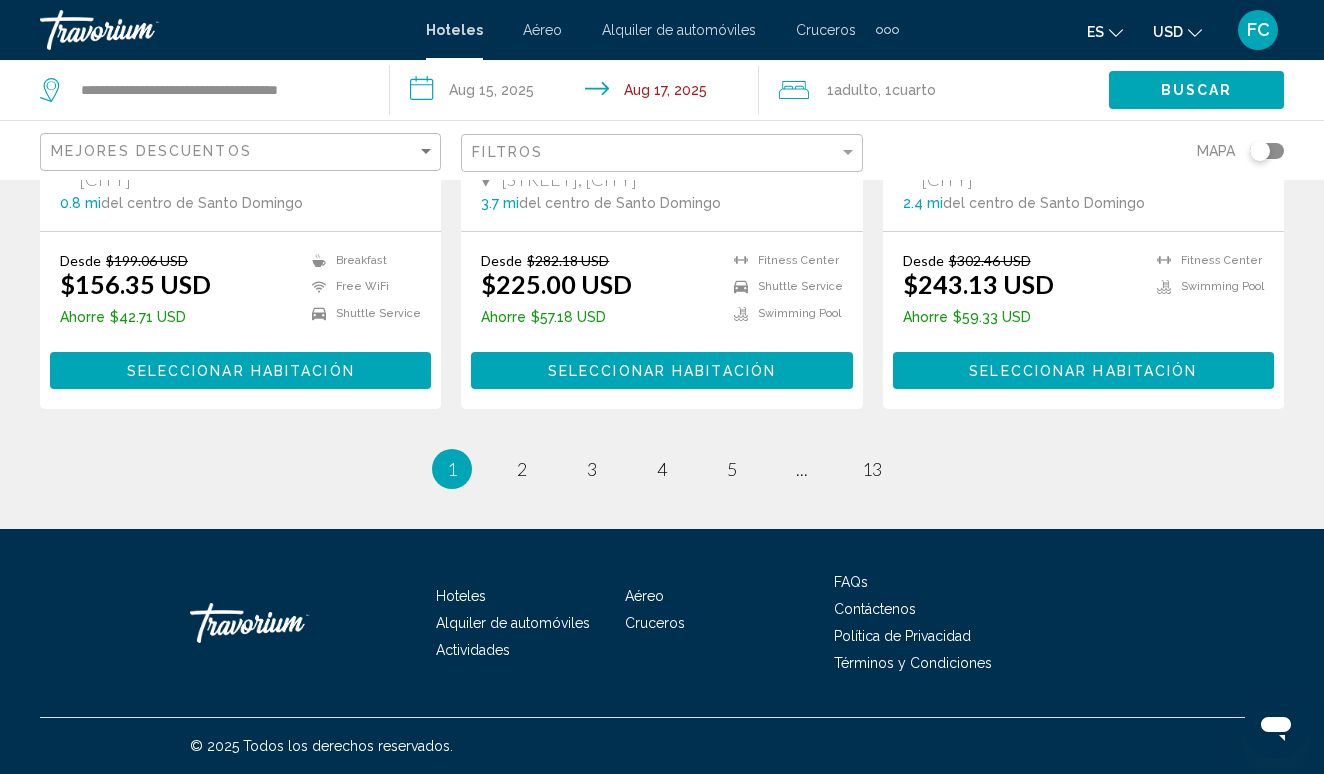 scroll, scrollTop: 2897, scrollLeft: 0, axis: vertical 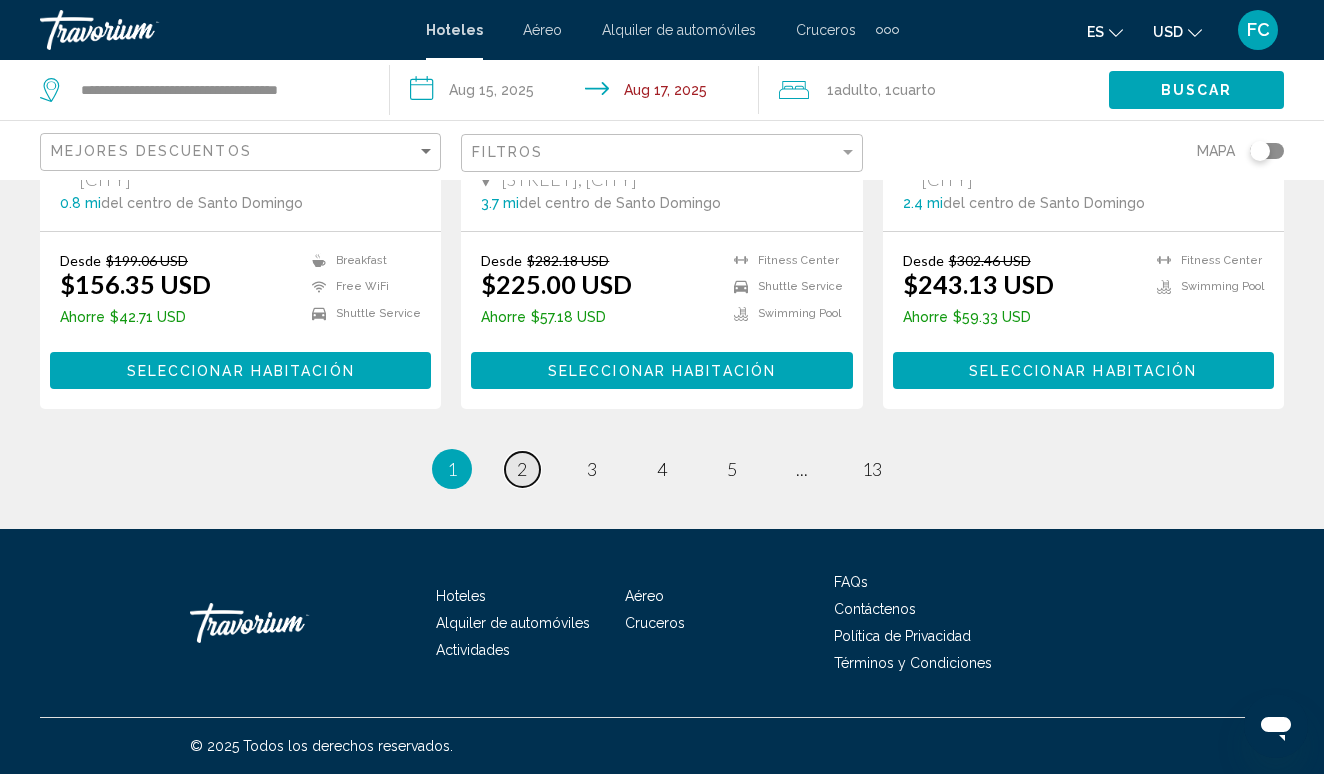 click on "2" at bounding box center [522, 469] 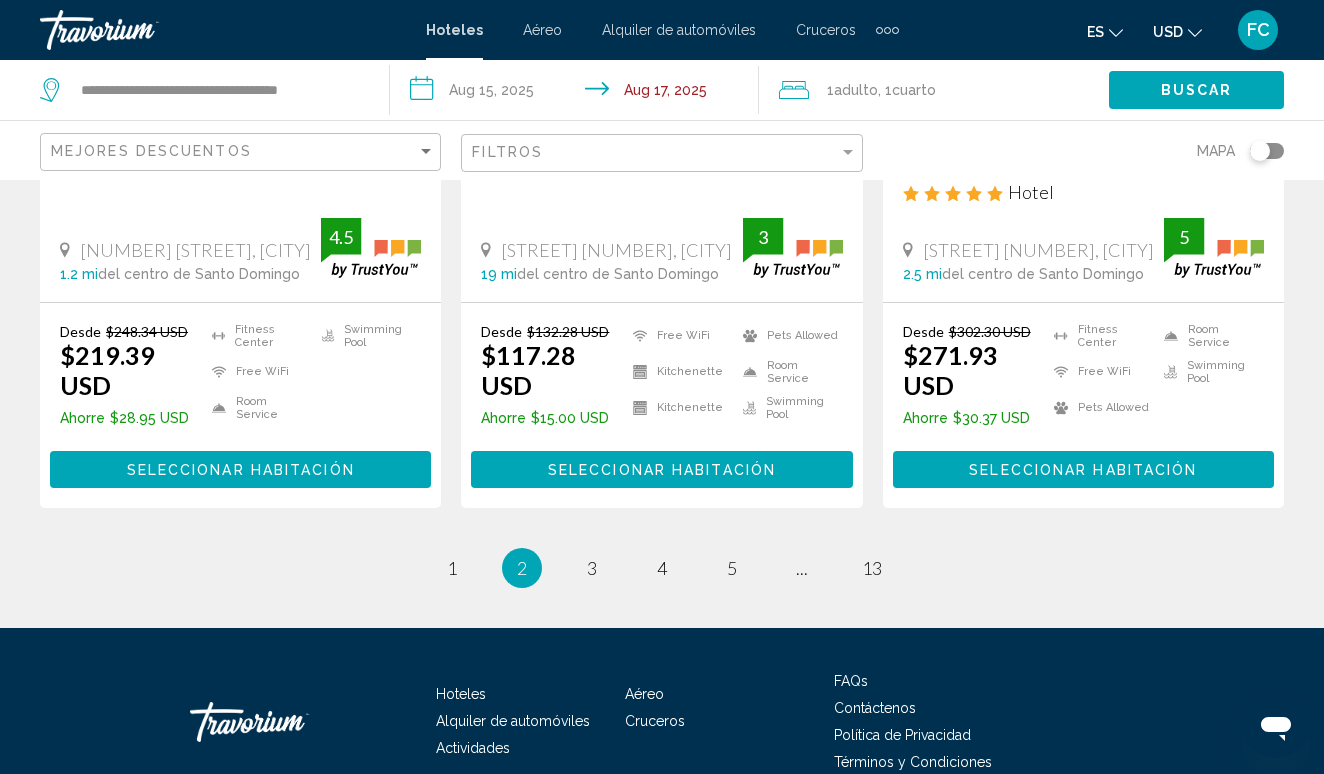 scroll, scrollTop: 2888, scrollLeft: 0, axis: vertical 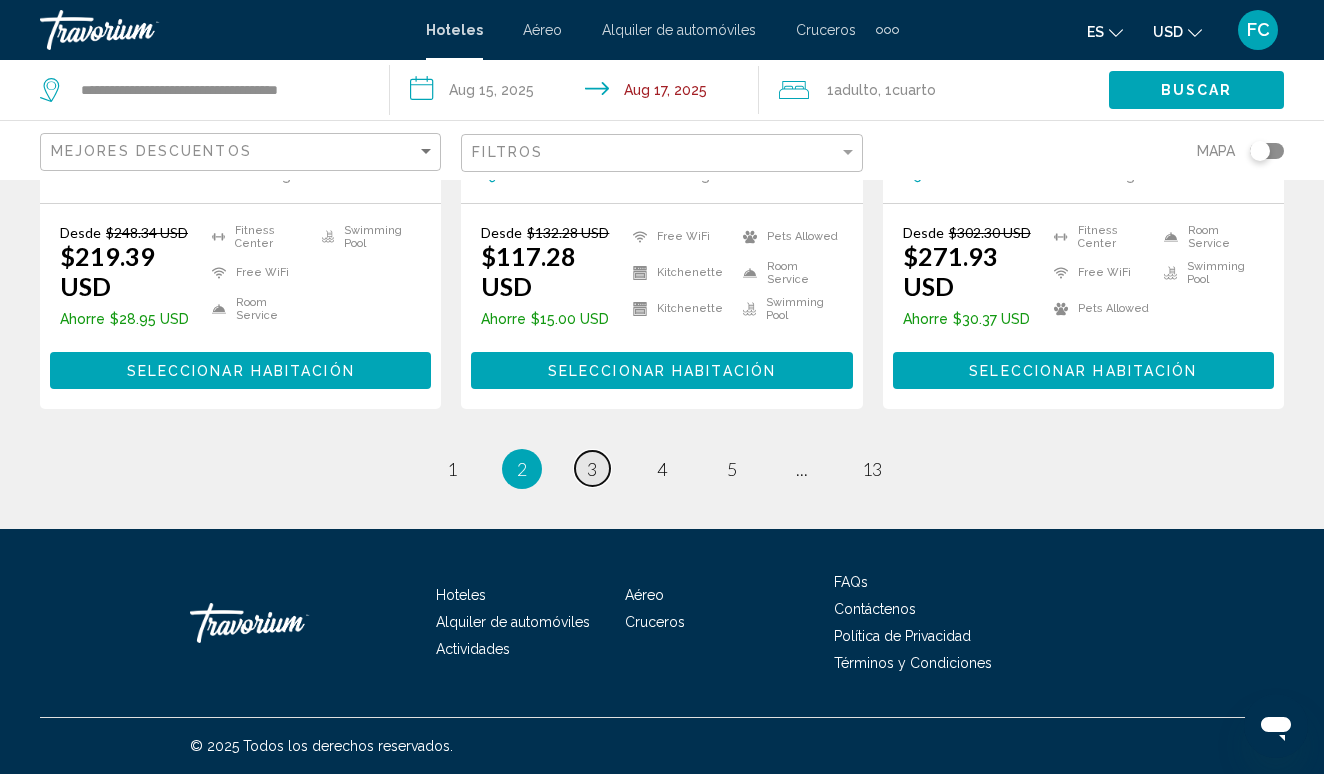 click on "3" at bounding box center [592, 469] 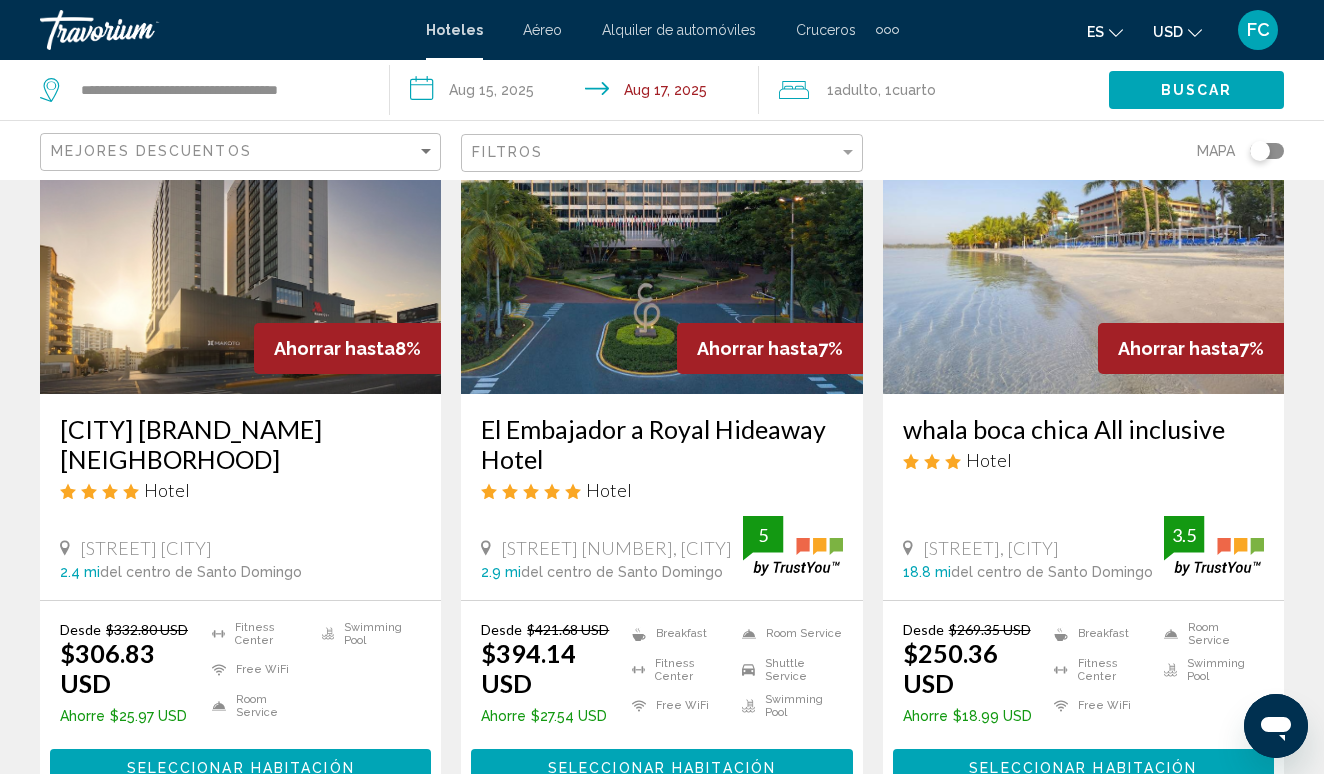 scroll, scrollTop: 920, scrollLeft: 0, axis: vertical 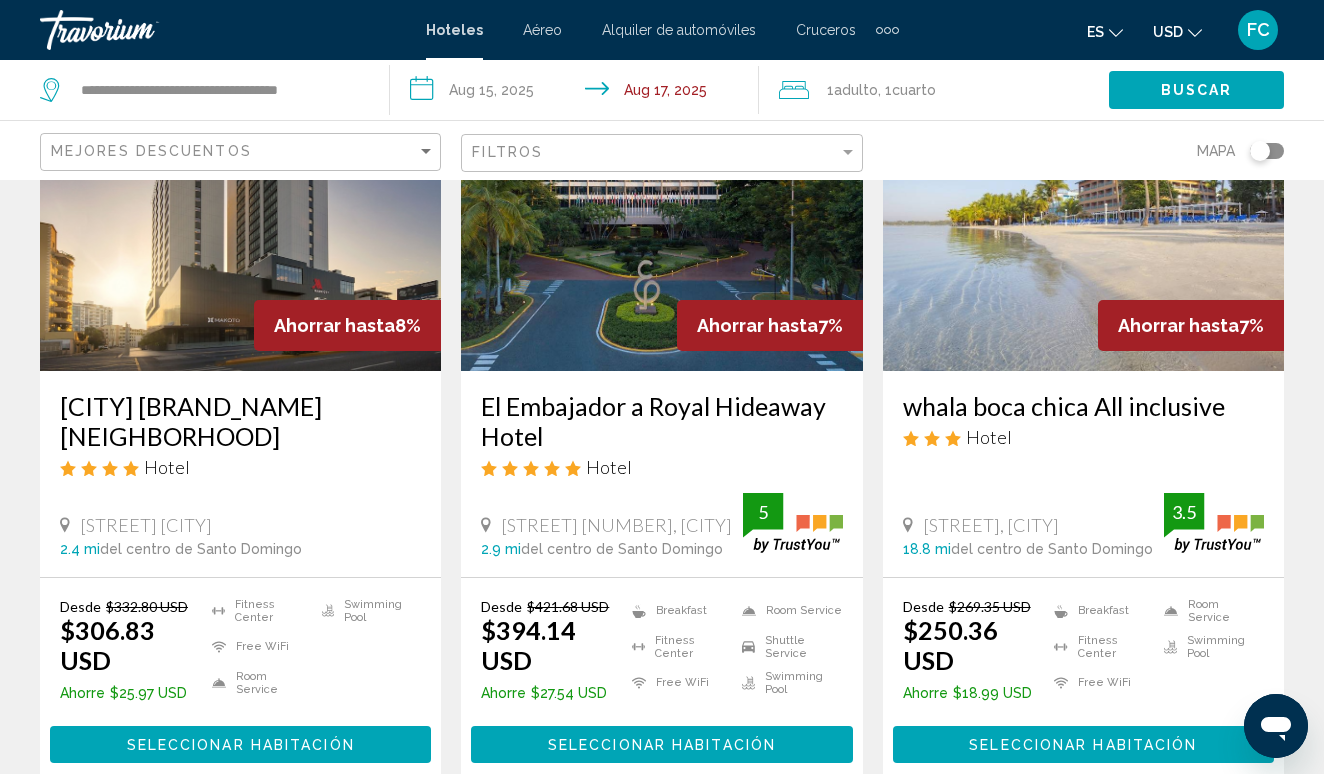 click on "**********" at bounding box center [579, 93] 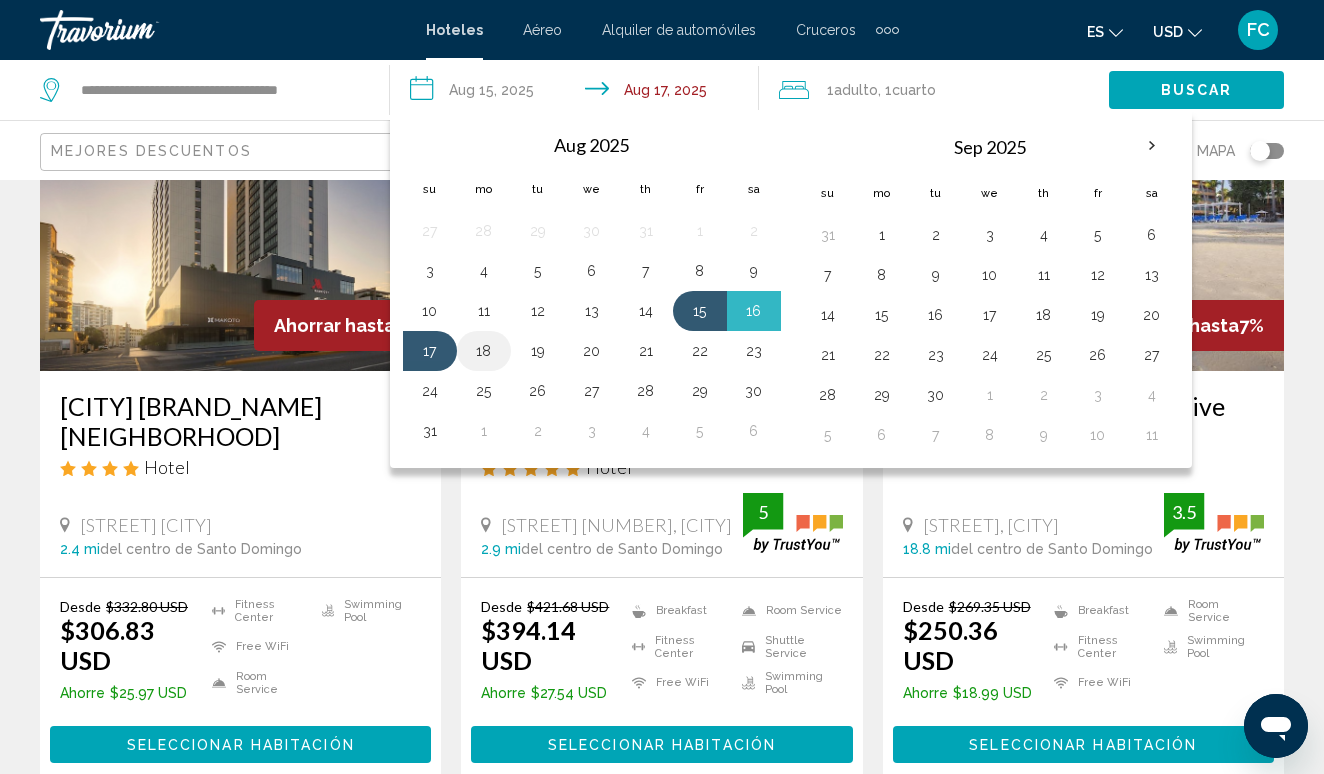 click on "18" at bounding box center (484, 351) 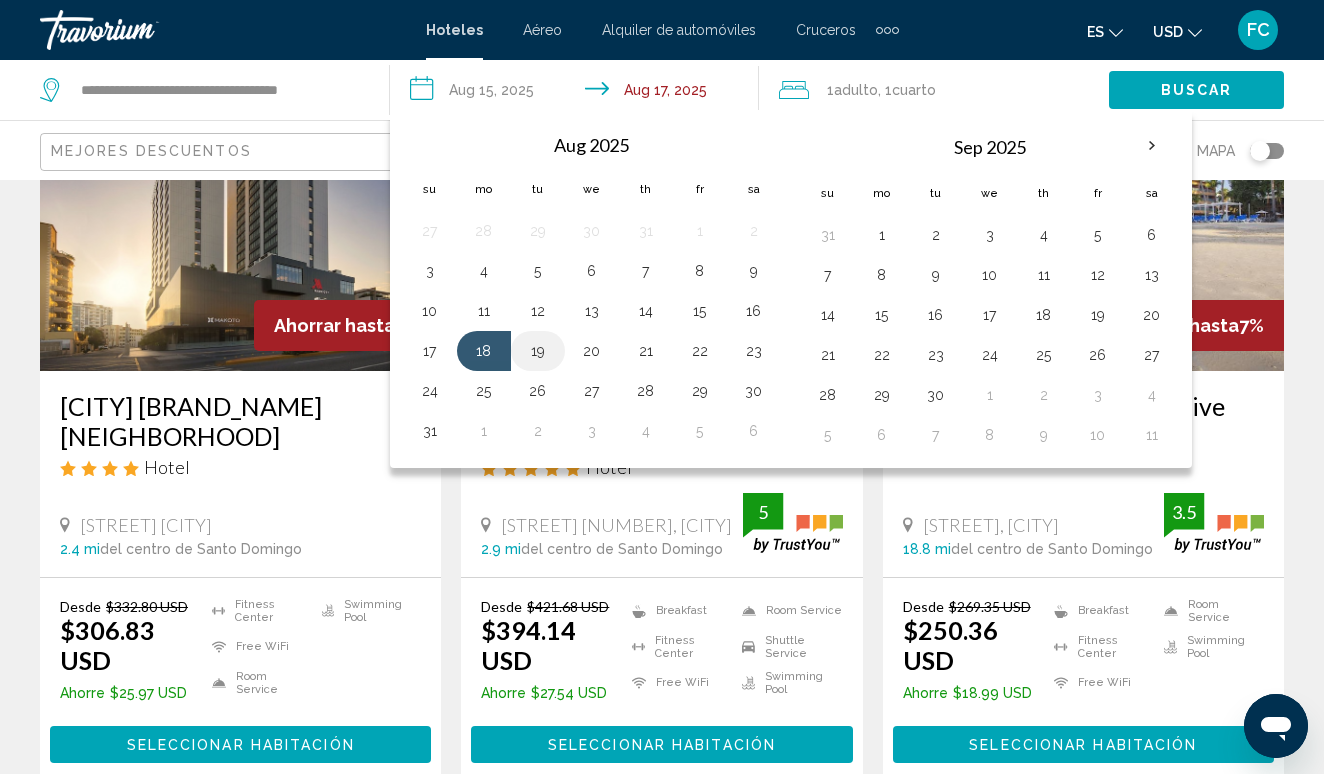 click on "19" at bounding box center [538, 351] 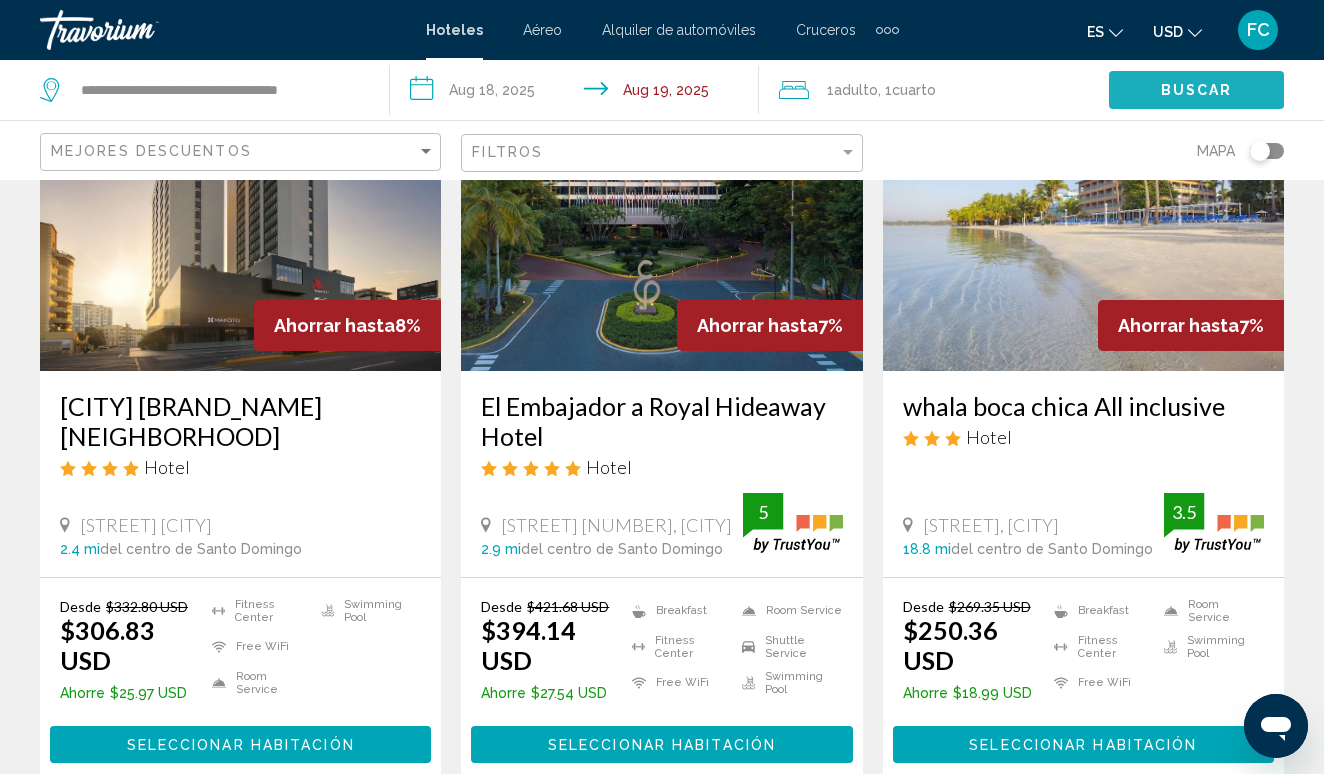 click on "Buscar" 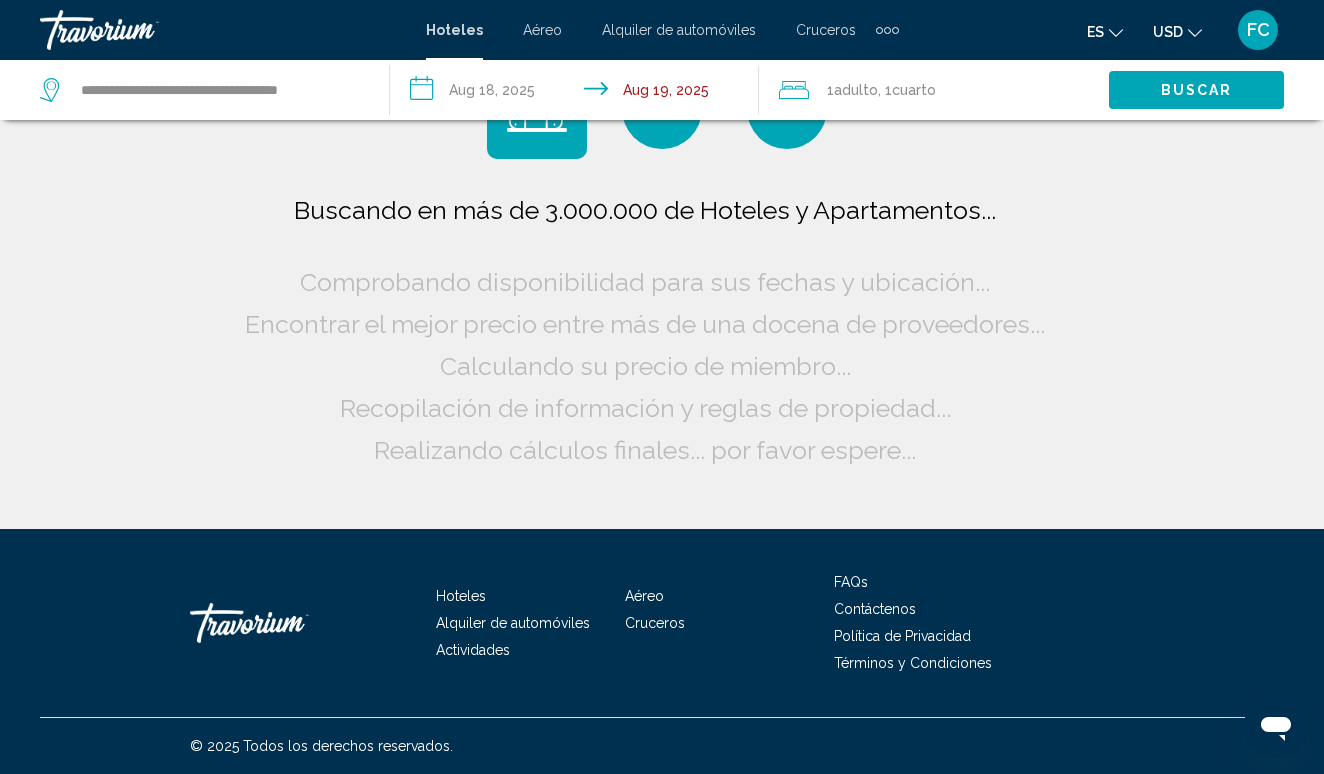 scroll, scrollTop: 0, scrollLeft: 0, axis: both 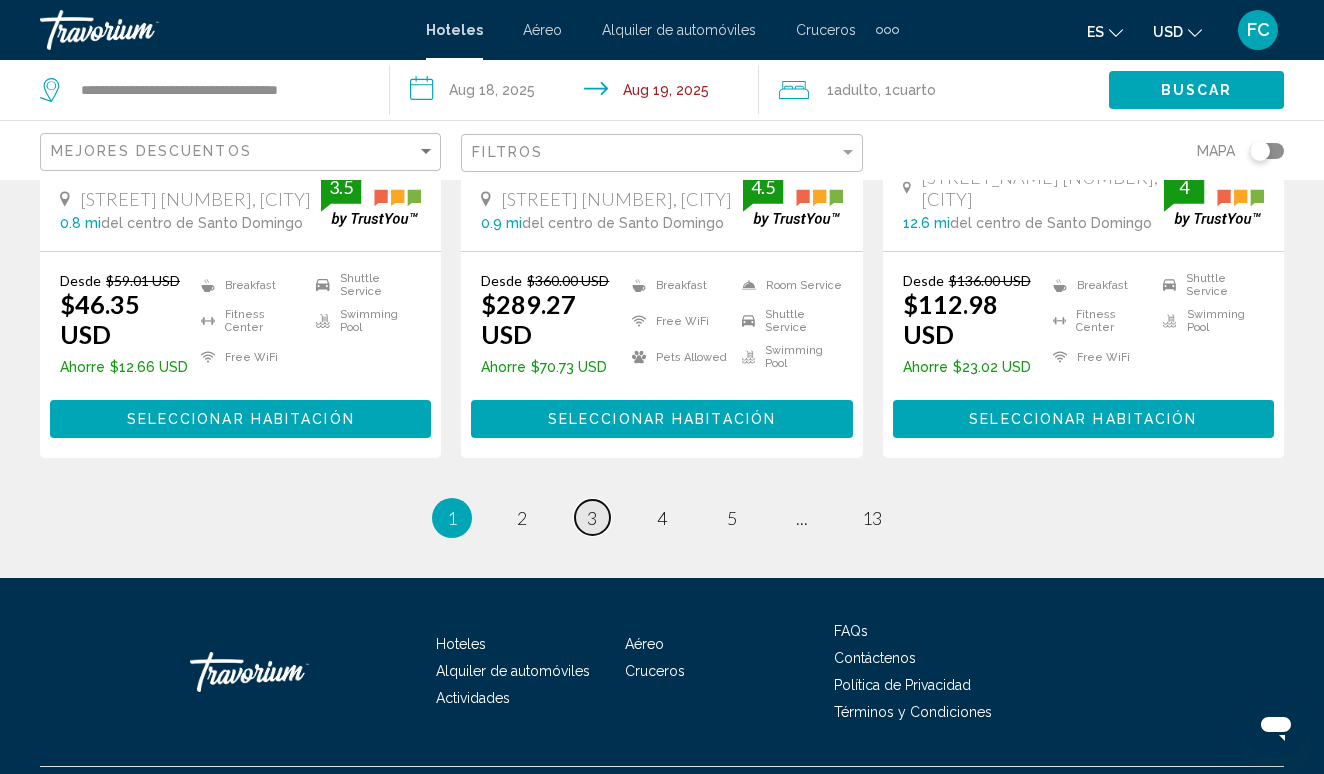 click on "3" at bounding box center [592, 518] 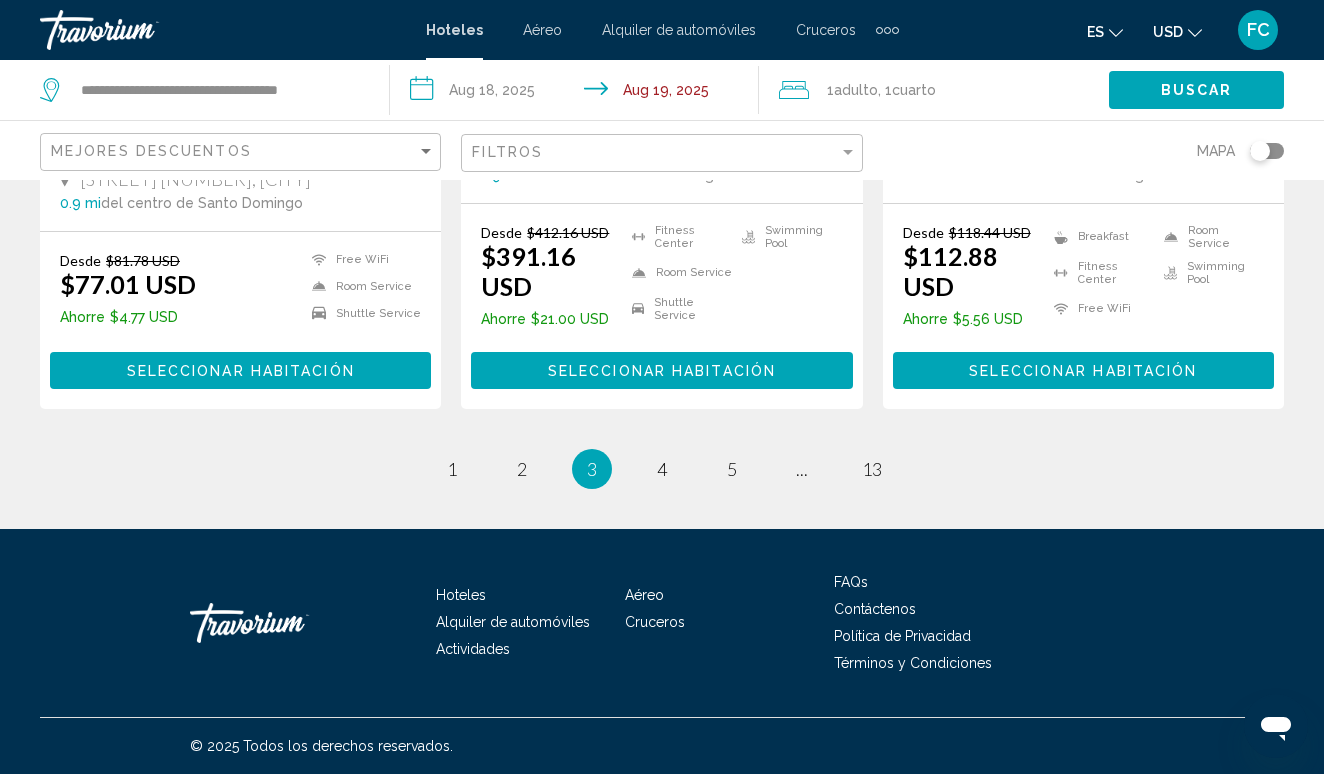 scroll, scrollTop: 2917, scrollLeft: 0, axis: vertical 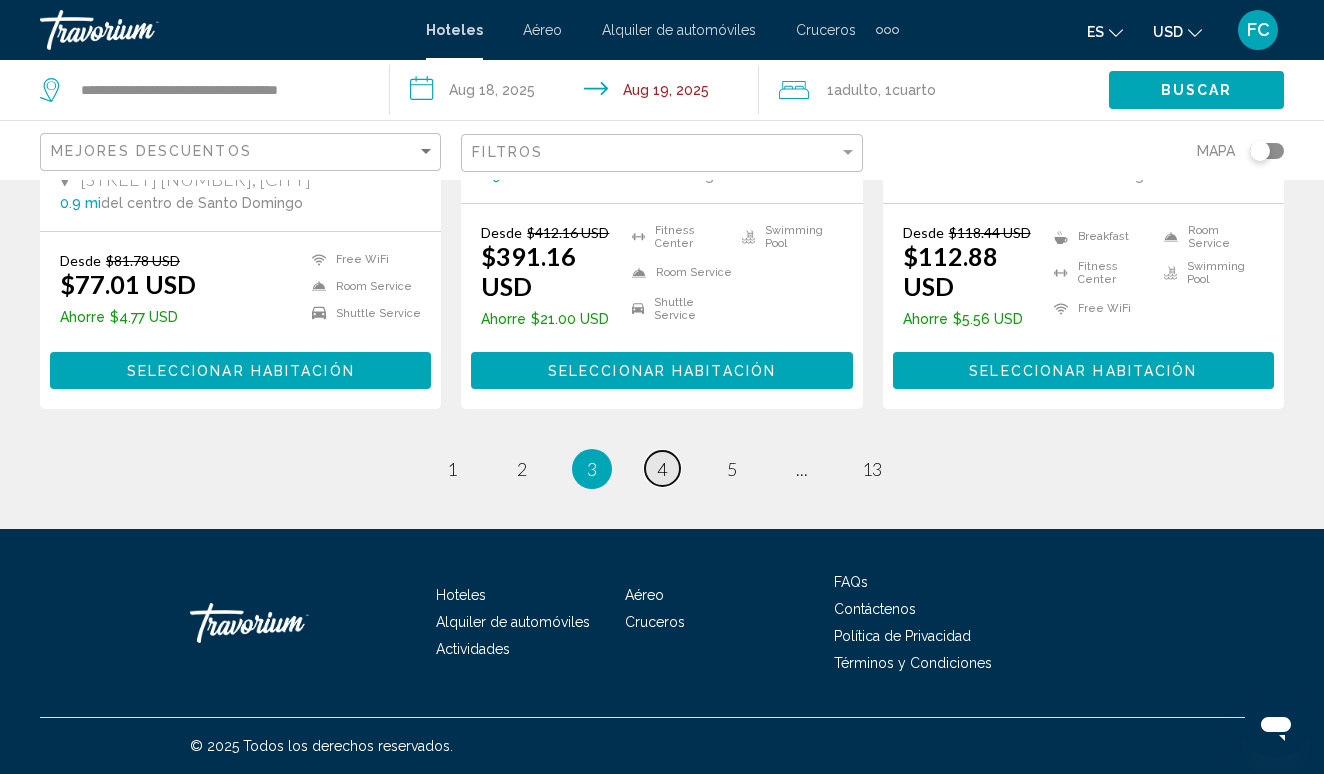 click on "4" at bounding box center [662, 469] 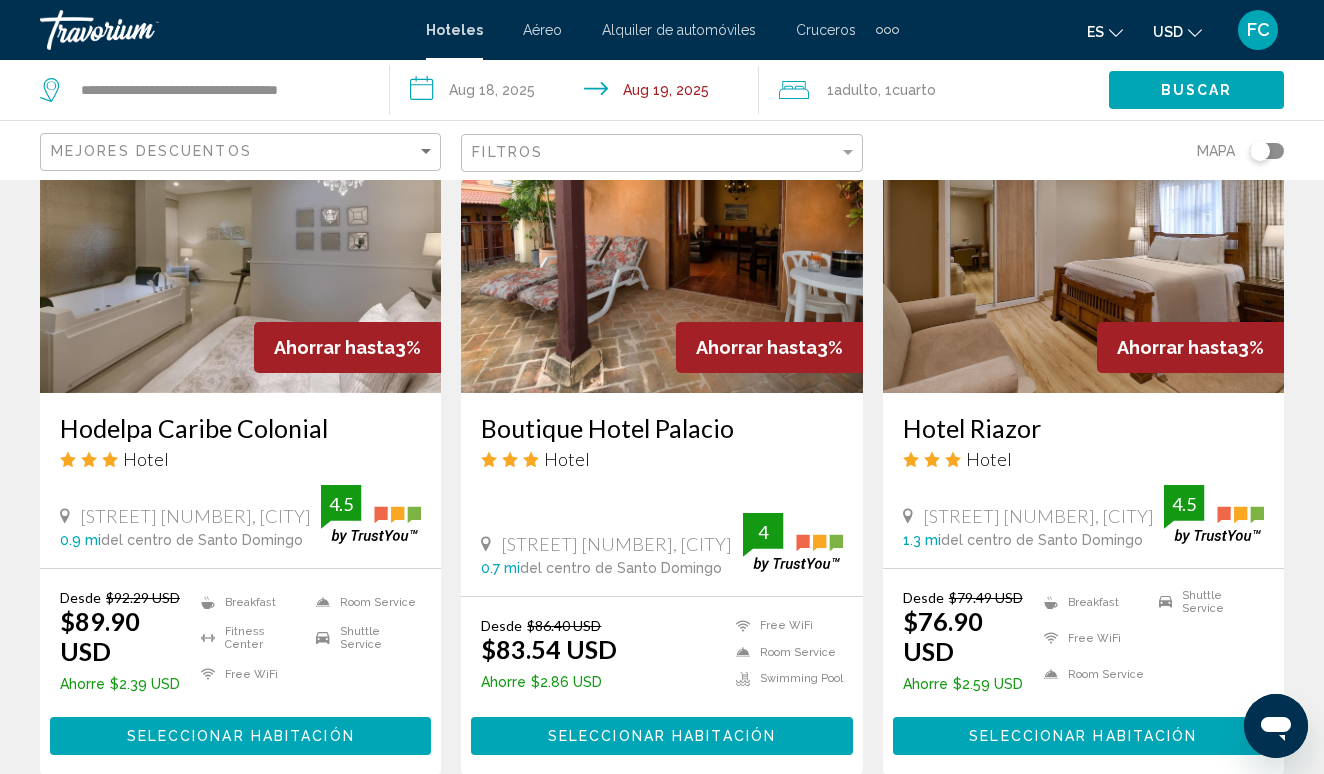 scroll, scrollTop: 920, scrollLeft: 0, axis: vertical 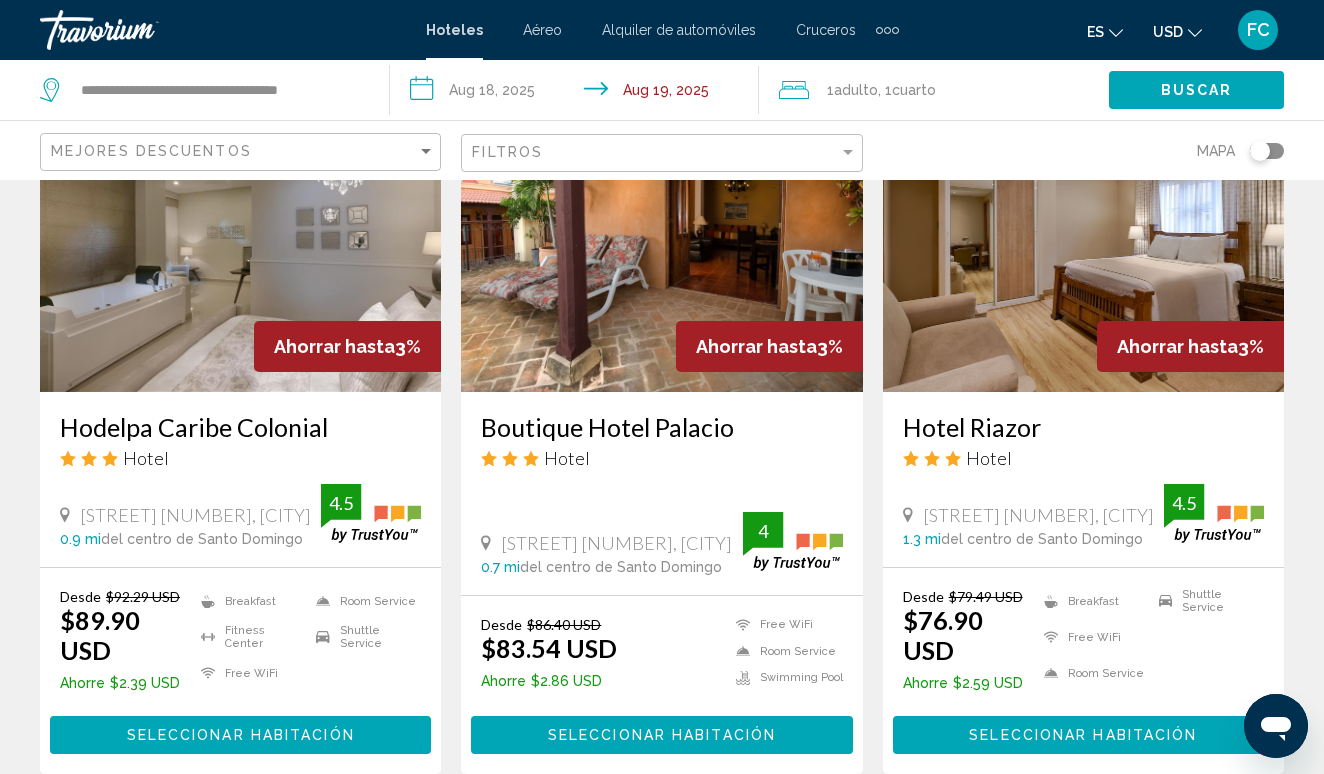 click on "Seleccionar habitación" at bounding box center (1083, 736) 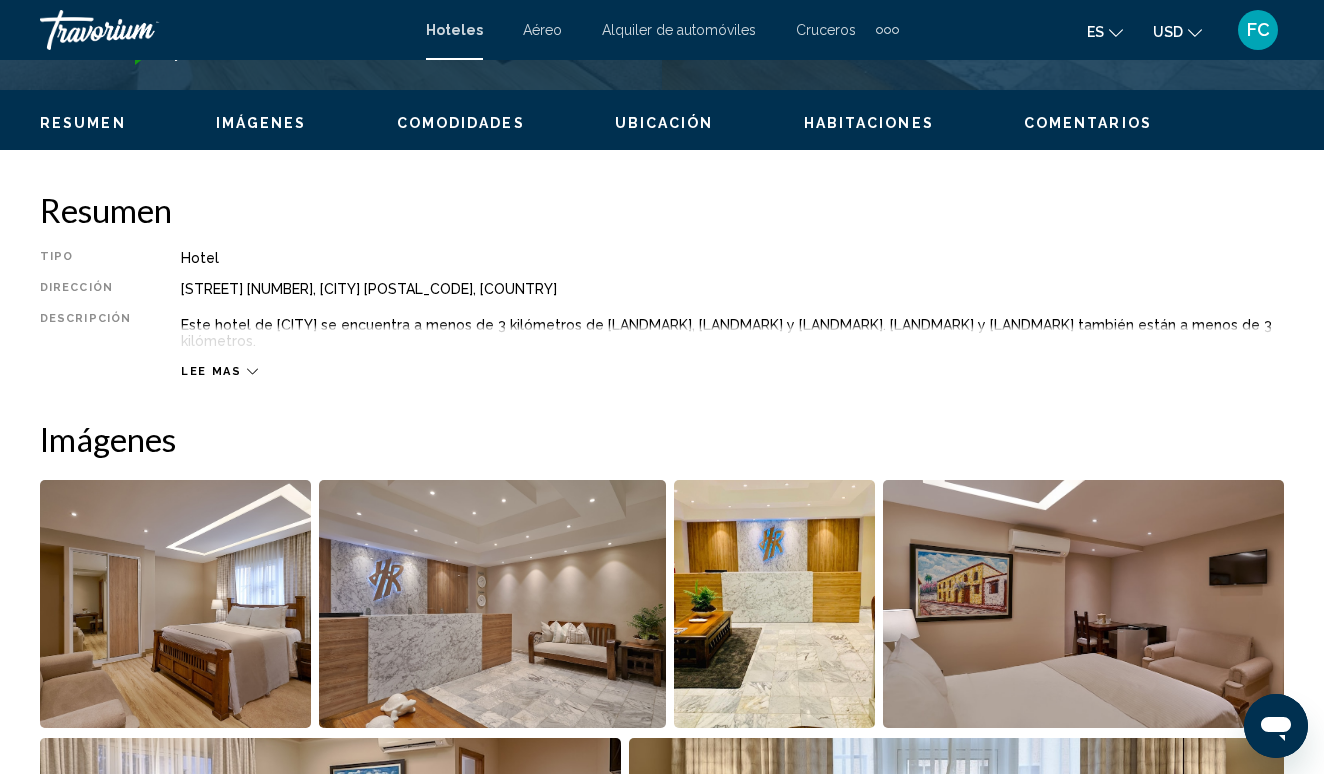 scroll, scrollTop: 0, scrollLeft: 0, axis: both 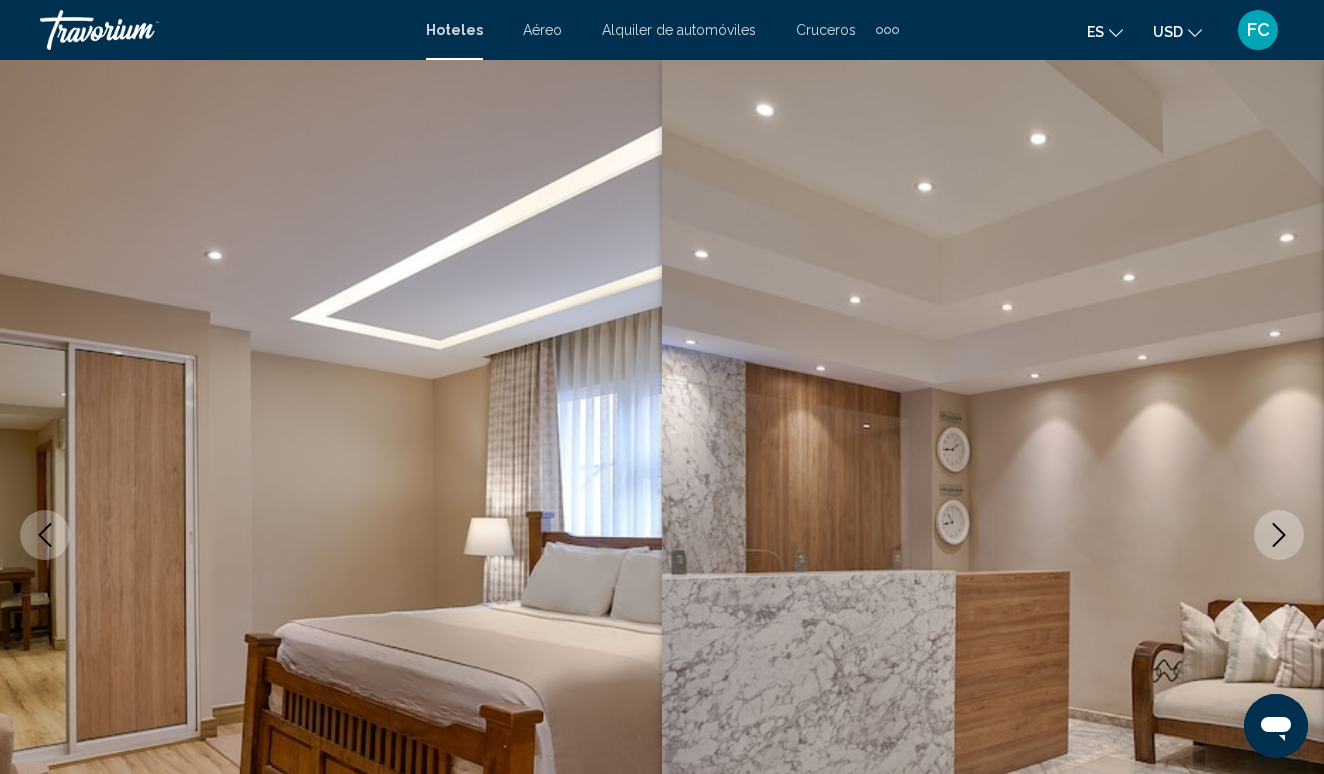 type 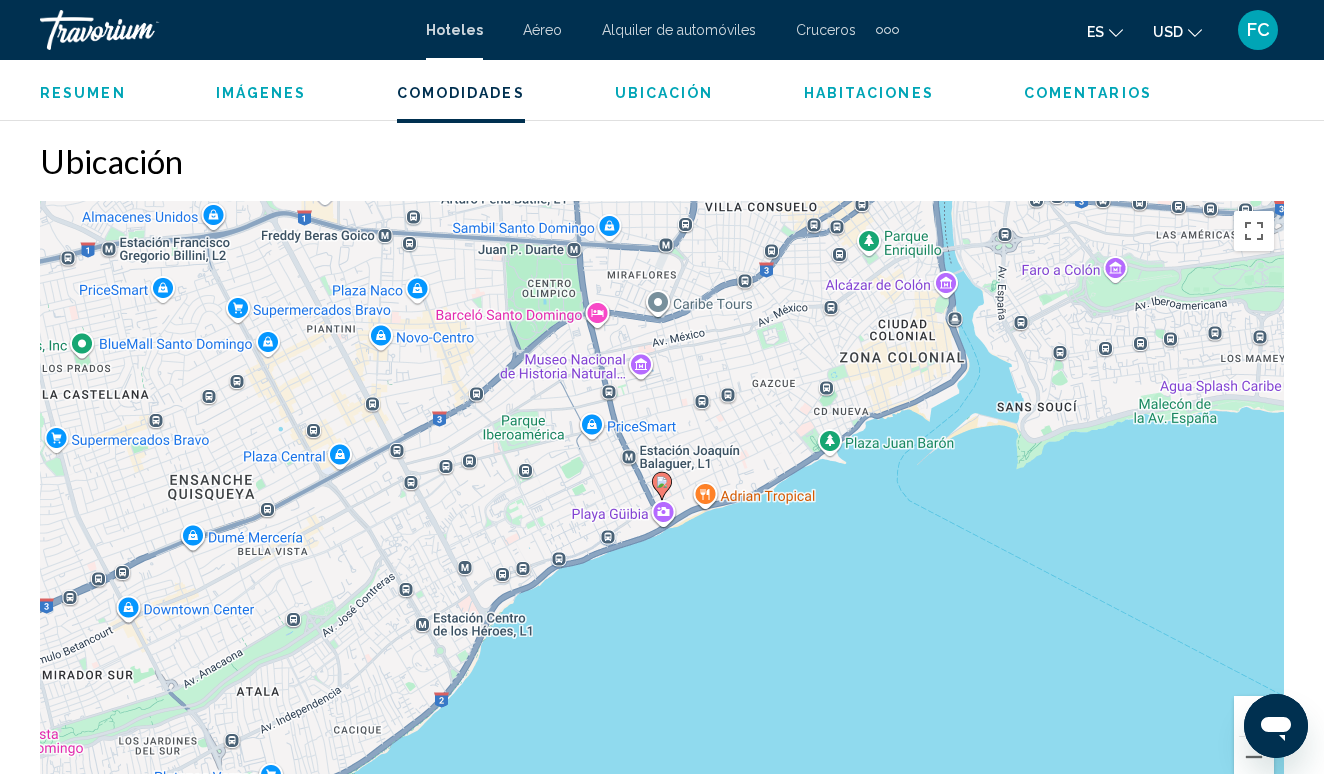 scroll, scrollTop: 2029, scrollLeft: 0, axis: vertical 